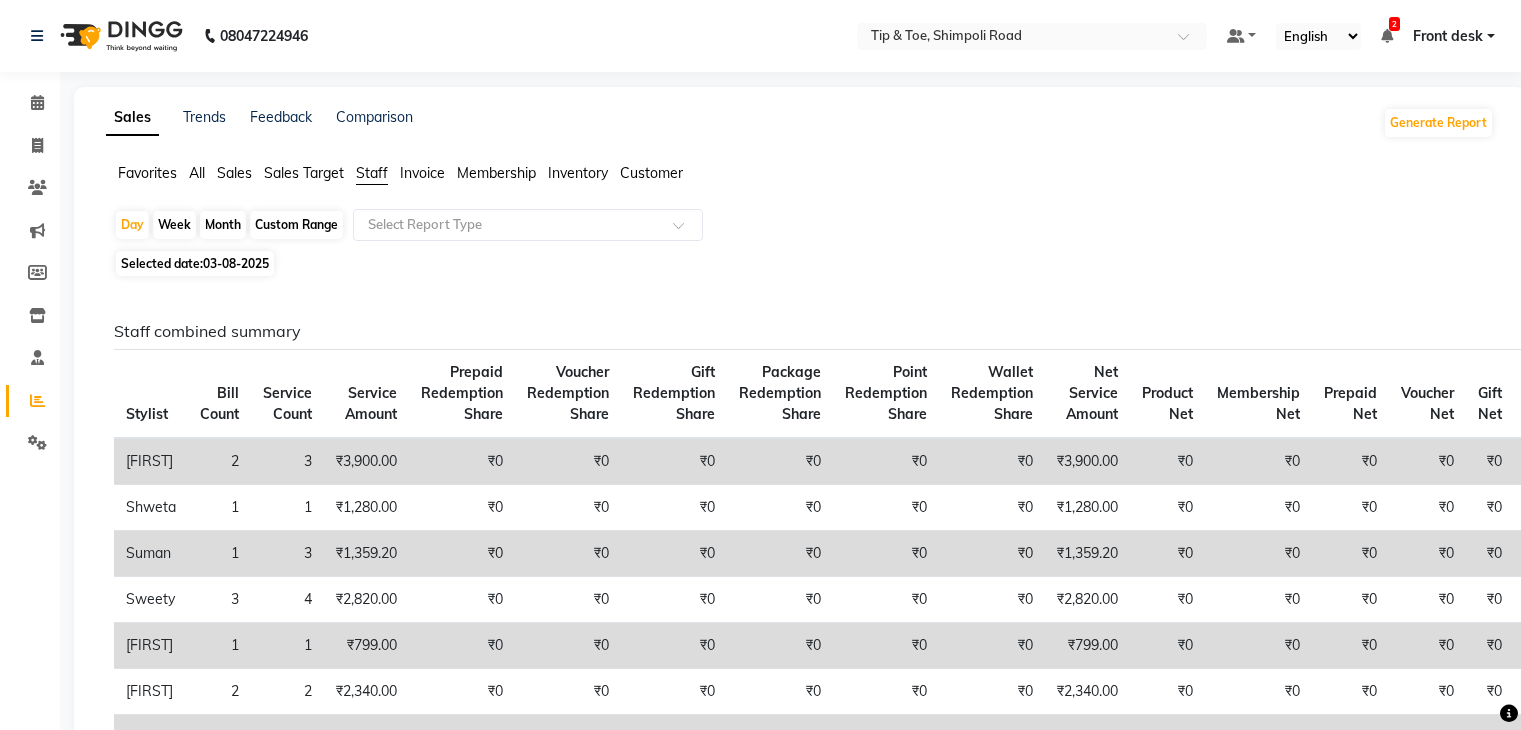 scroll, scrollTop: 0, scrollLeft: 0, axis: both 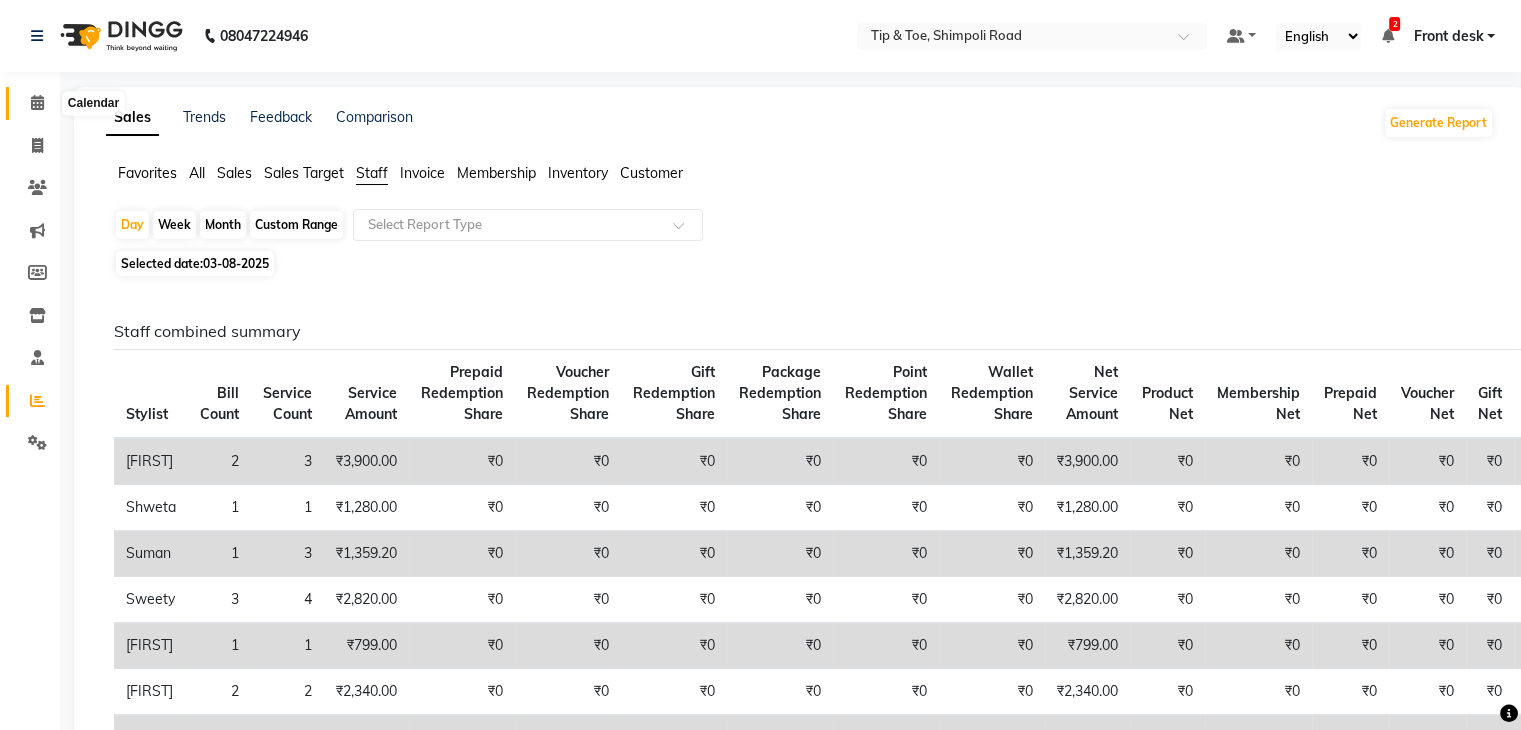 click 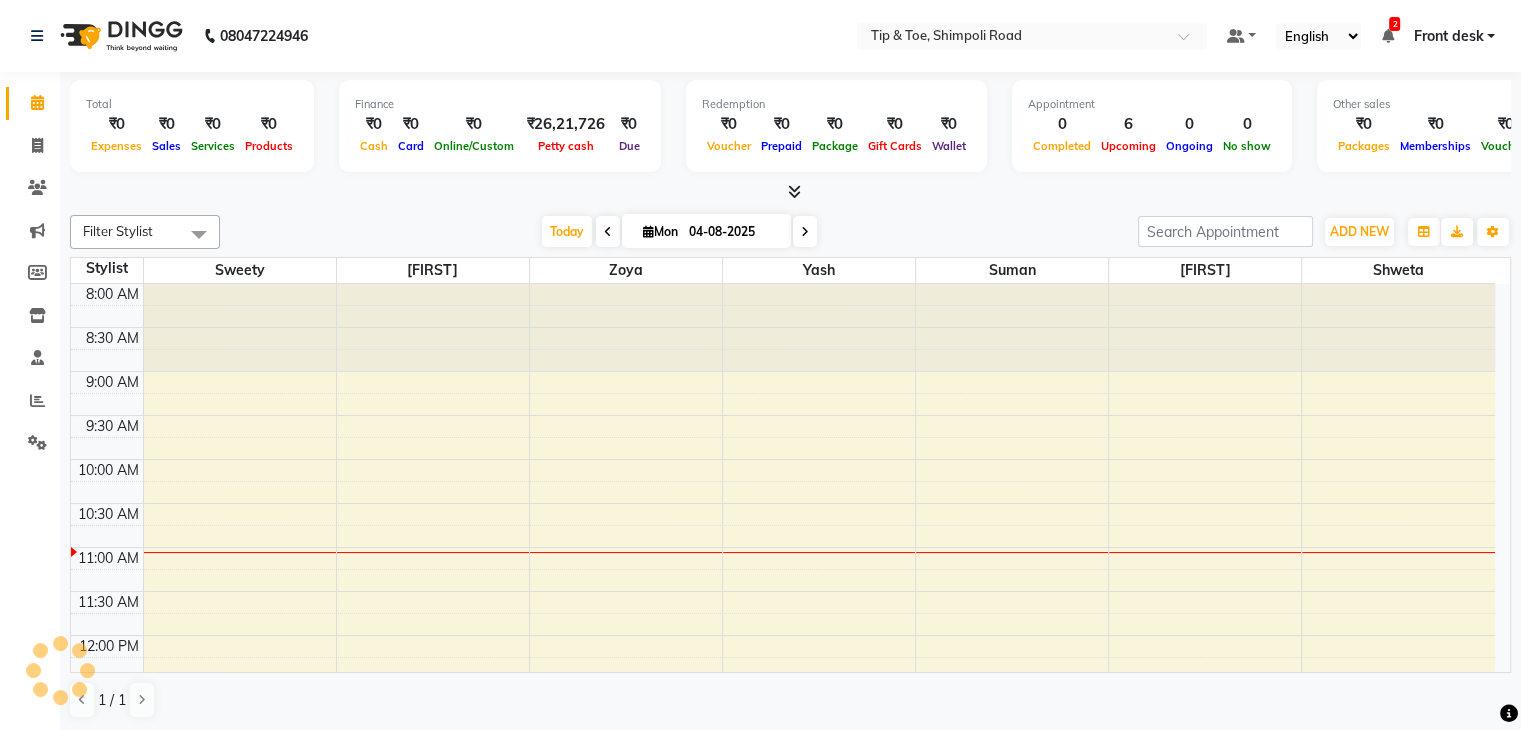 scroll, scrollTop: 0, scrollLeft: 0, axis: both 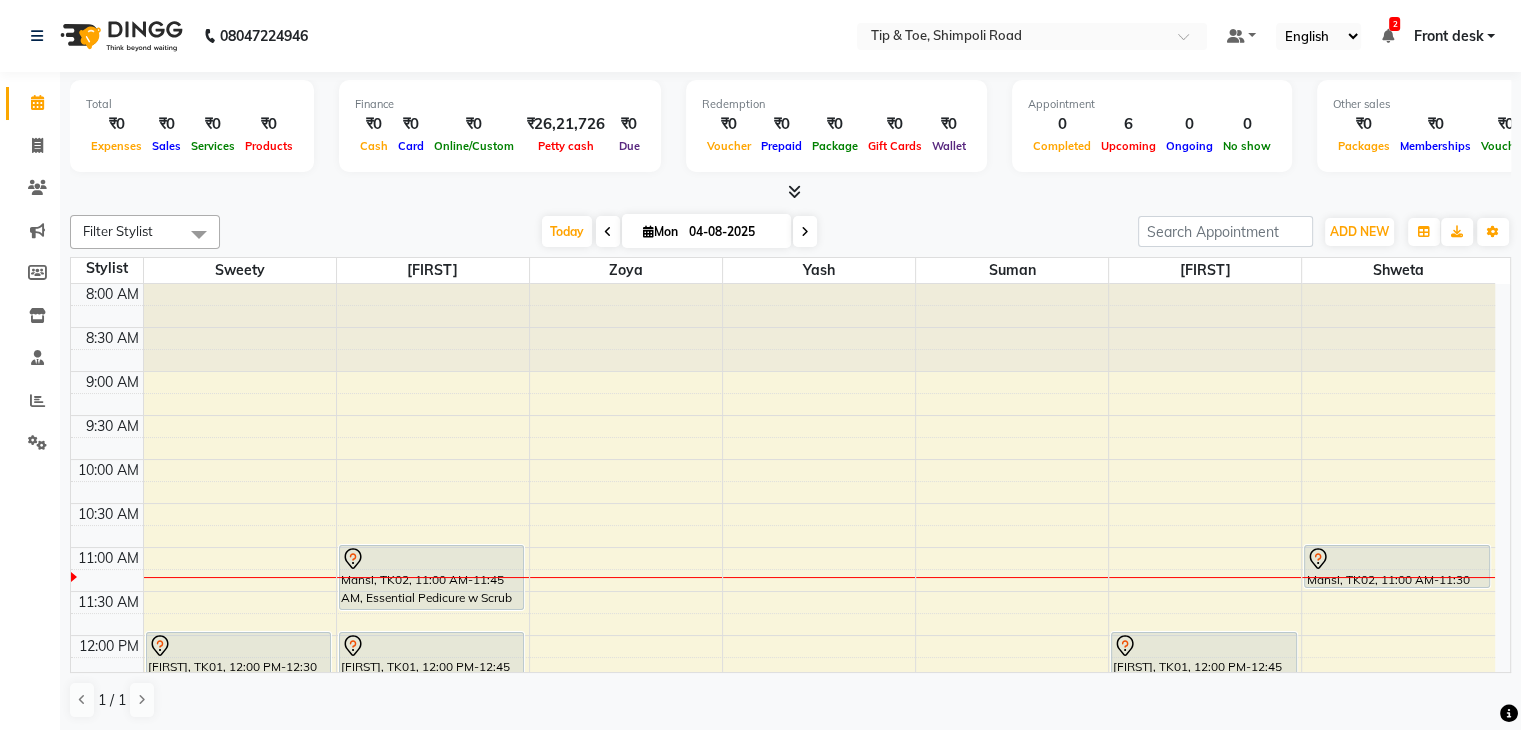 click on "Filter Stylist Select All [FIRST] shweta  Suman Sweety Vikarm Yash Zoya Today  Mon [DATE] Toggle Dropdown Add Appointment Add Invoice Add Attendance Add Client Toggle Dropdown Add Appointment Add Invoice Add Attendance Add Client ADD NEW Toggle Dropdown Add Appointment Add Invoice Add Attendance Add Client Filter Stylist Select All [FIRST] shweta  Suman Sweety Vikarm Yash Zoya Group By  Staff View   Room View  View as Vertical  Vertical - Week View  Horizontal  Horizontal - Week View  List  Toggle Dropdown Calendar Settings Manage Tags   Arrange Stylists   Reset Stylists  Full Screen  Show Available Stylist  Appointment Form Zoom 100% Staff/Room Display Count 7 Stylist Sweety Vikarm Zoya Yash Suman [FIRST] shweta  8:00 AM 8:30 AM 9:00 AM 9:30 AM 10:00 AM 10:30 AM 11:00 AM 11:30 AM 12:00 PM 12:30 PM 1:00 PM 1:30 PM 2:00 PM 2:30 PM 3:00 PM 3:30 PM 4:00 PM 4:30 PM 5:00 PM 5:30 PM 6:00 PM 6:30 PM 7:00 PM 7:30 PM 8:00 PM 8:30 PM             [FIRST], TK01, 12:00 PM-12:30 PM, Essential Manicure w Scrub" 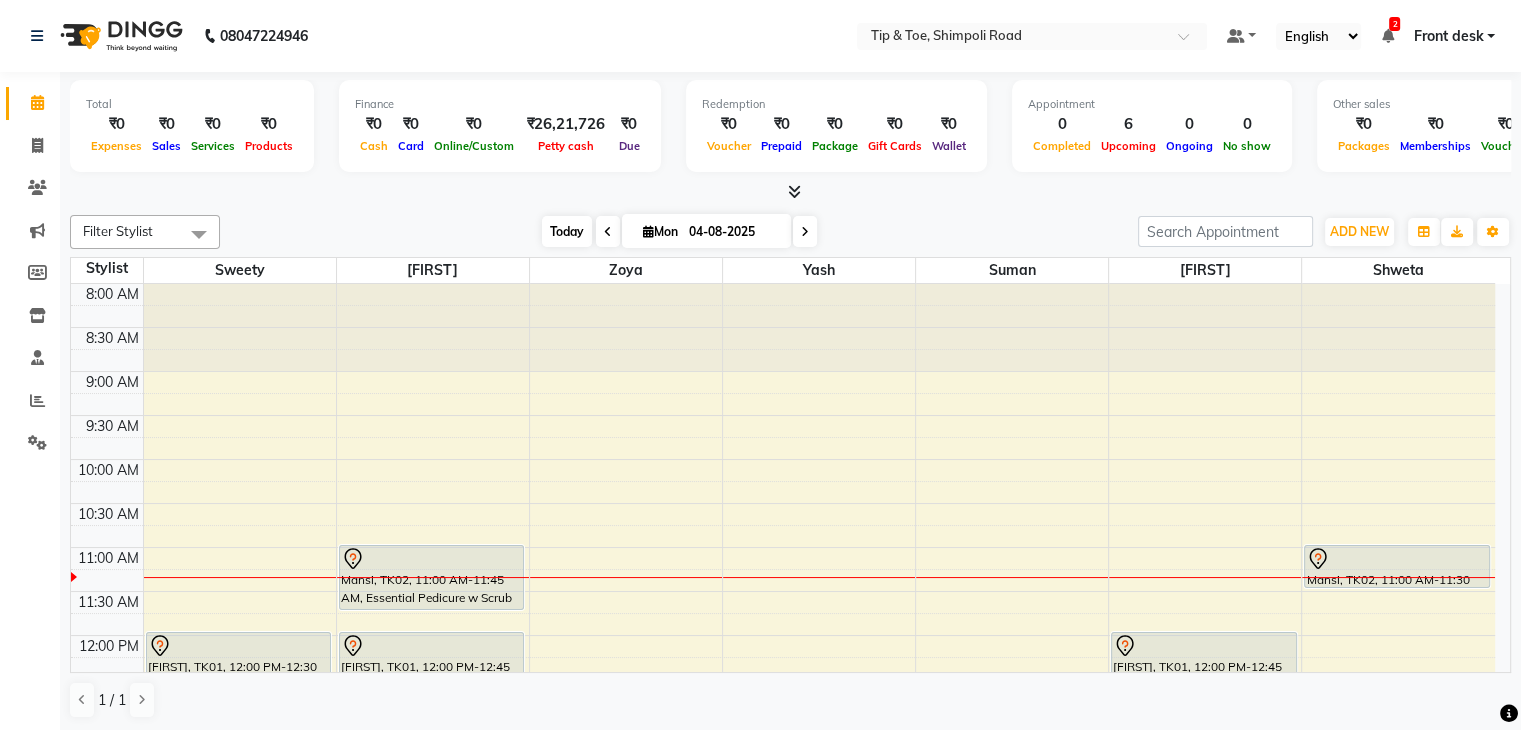 click on "Today" at bounding box center (567, 231) 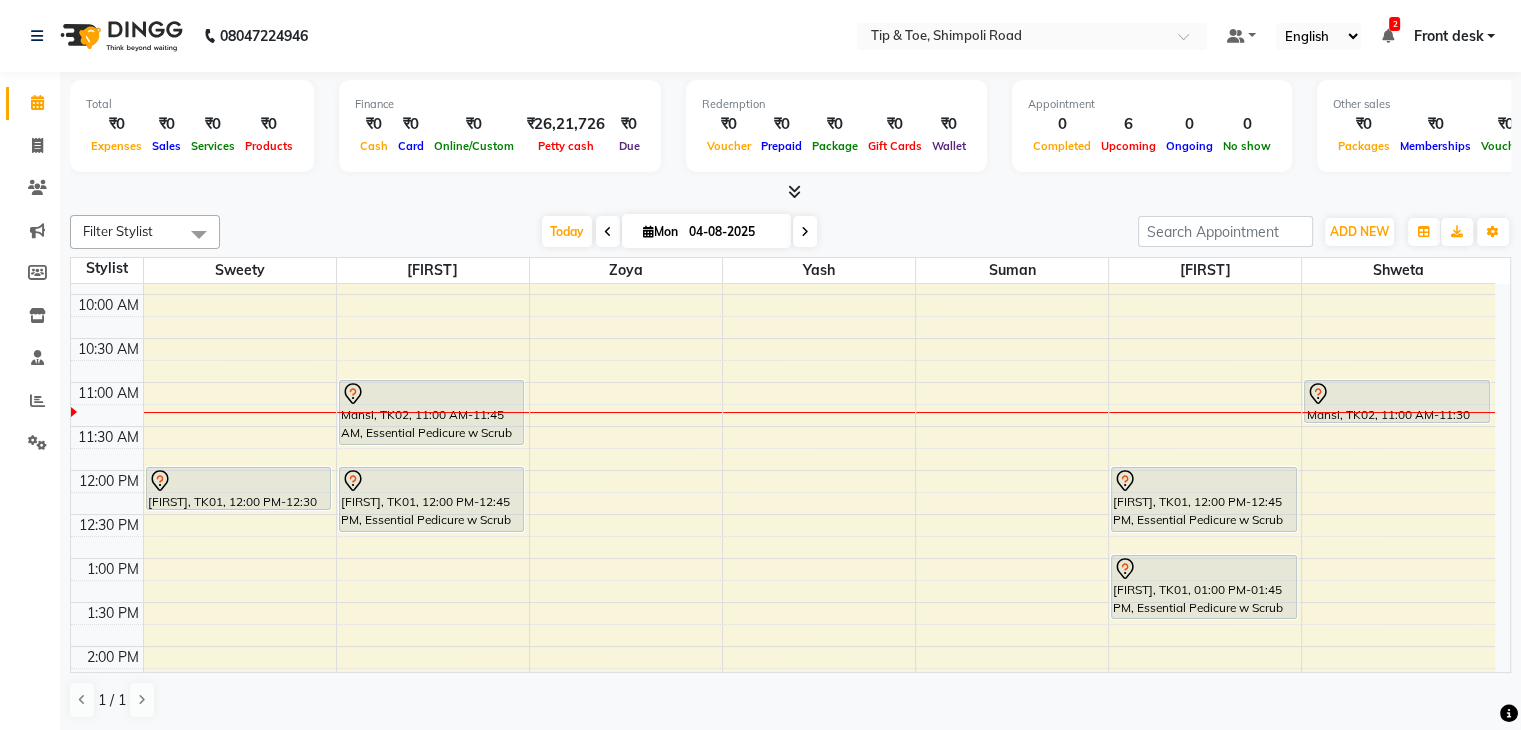 scroll, scrollTop: 163, scrollLeft: 0, axis: vertical 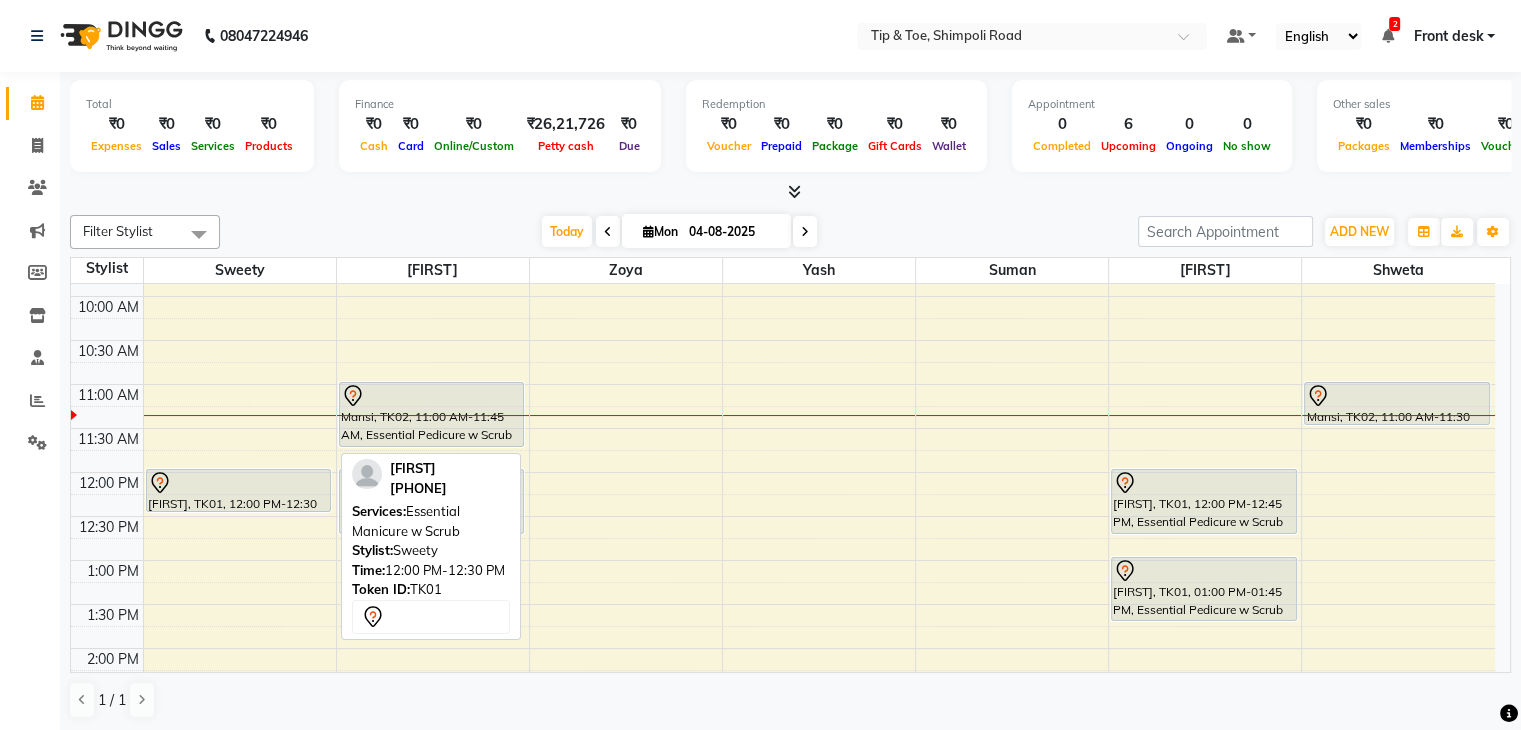 click at bounding box center (238, 483) 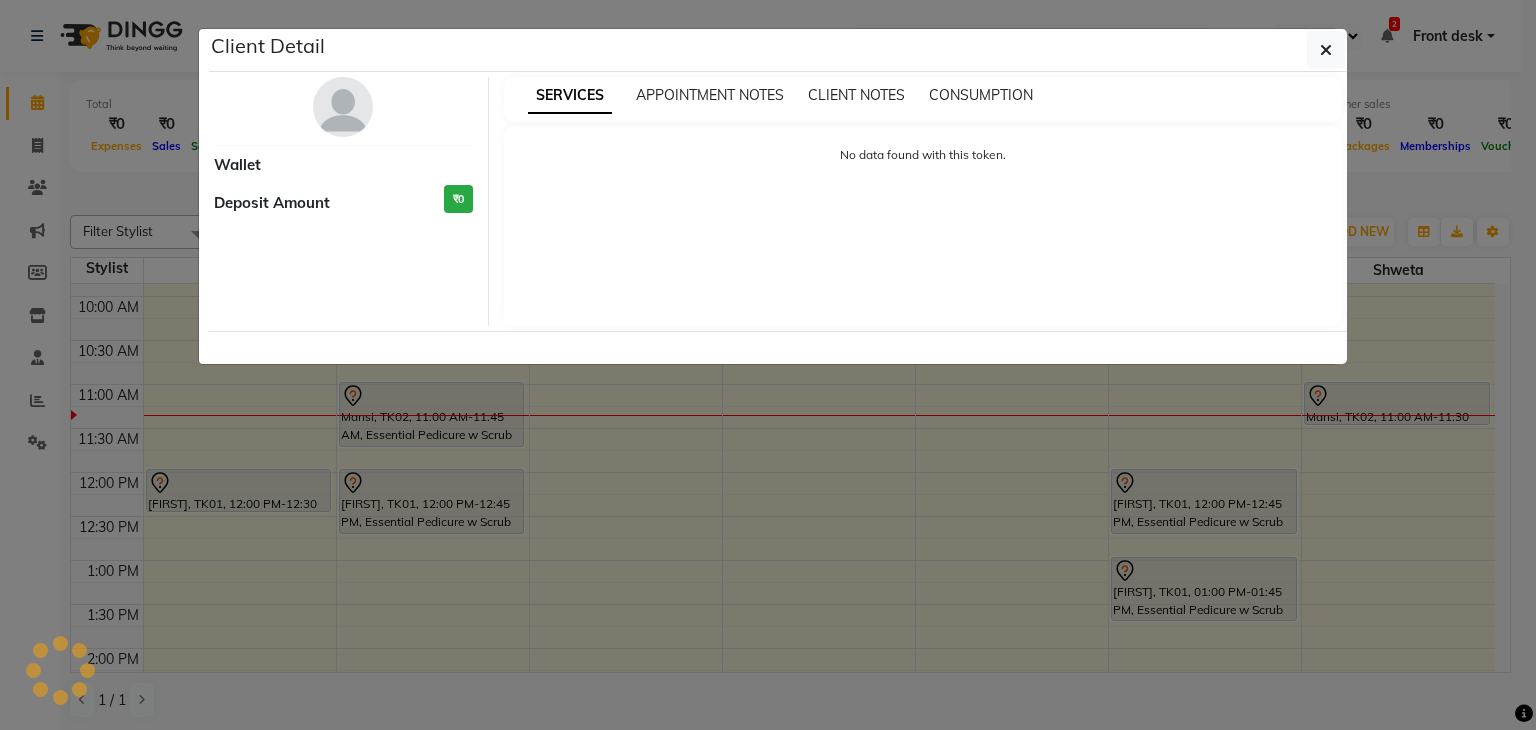 select on "7" 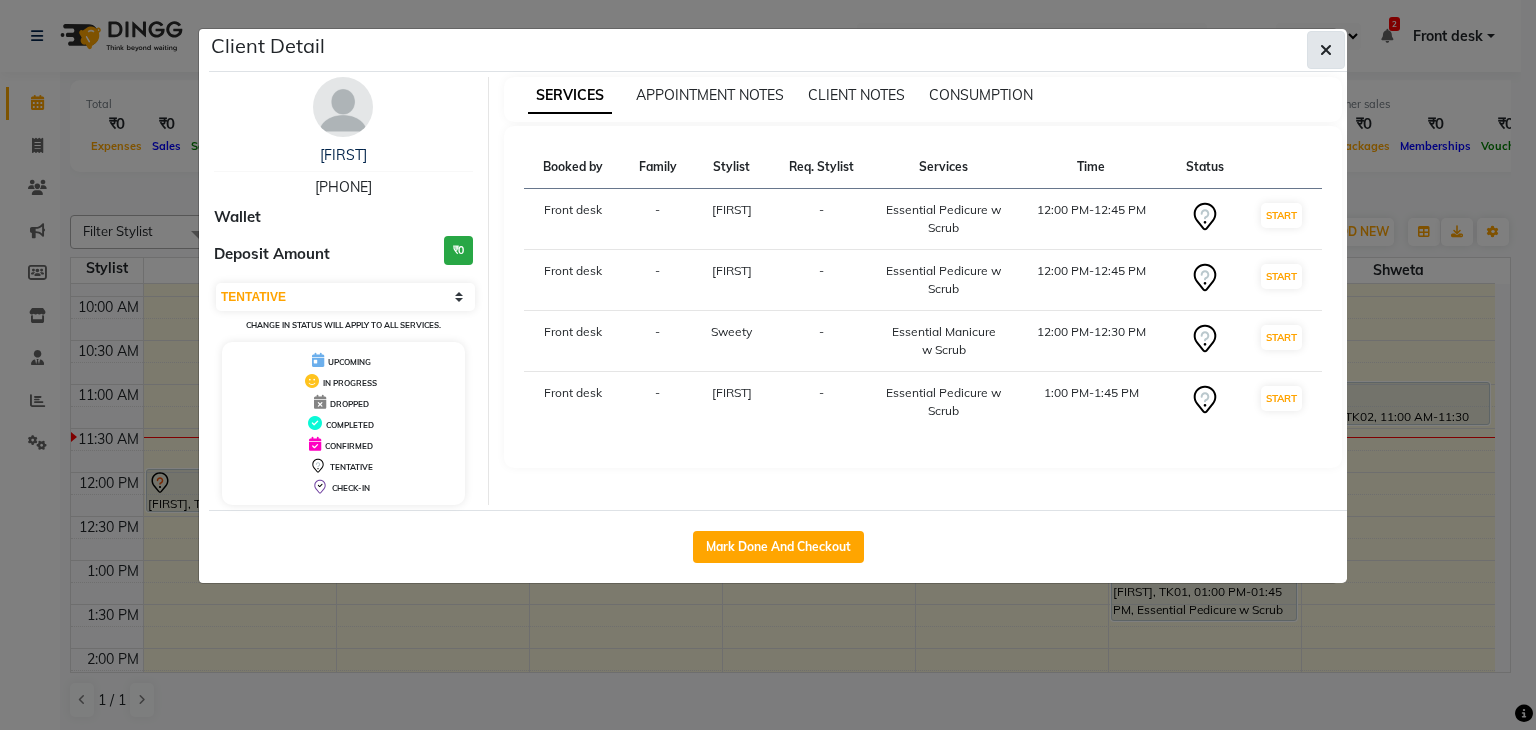 click 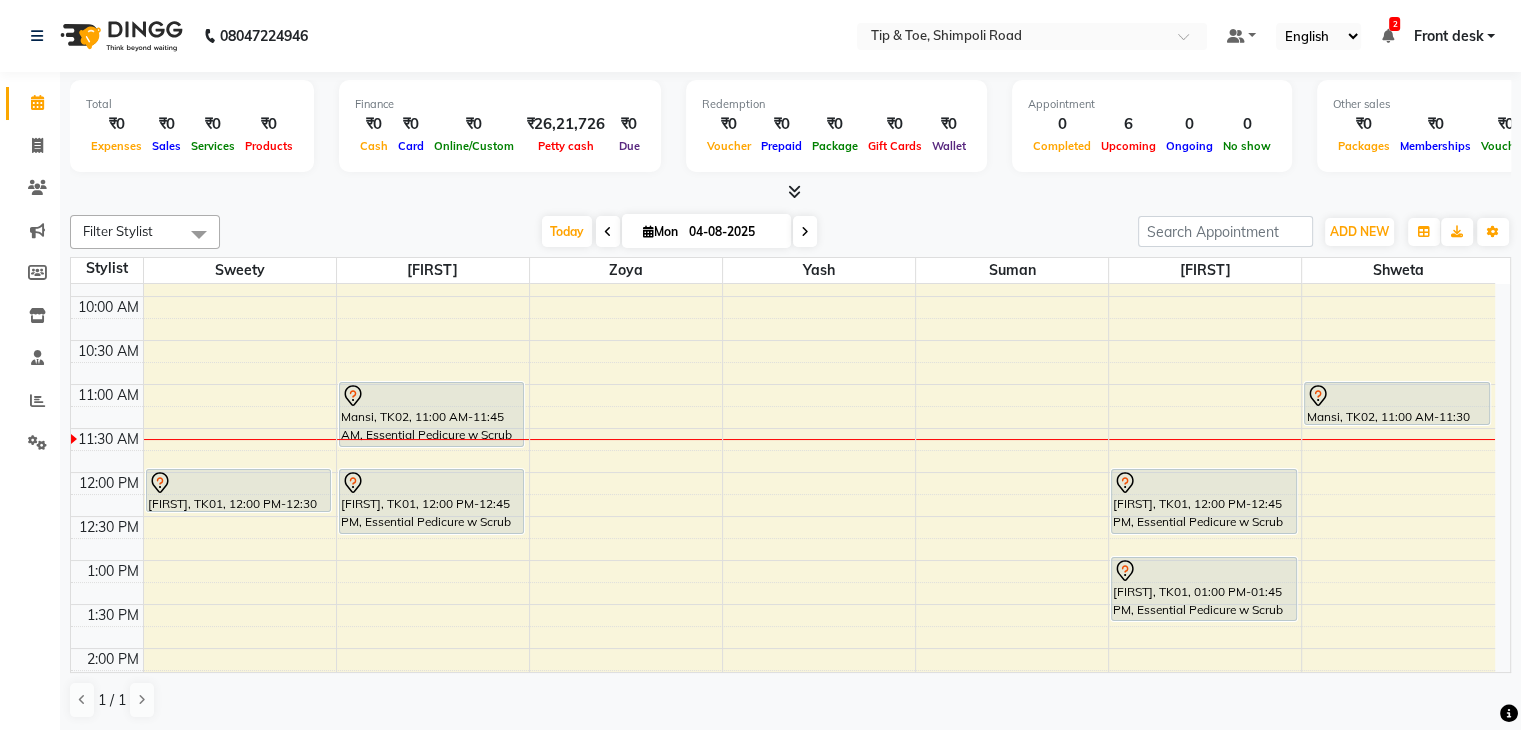 scroll, scrollTop: 363, scrollLeft: 0, axis: vertical 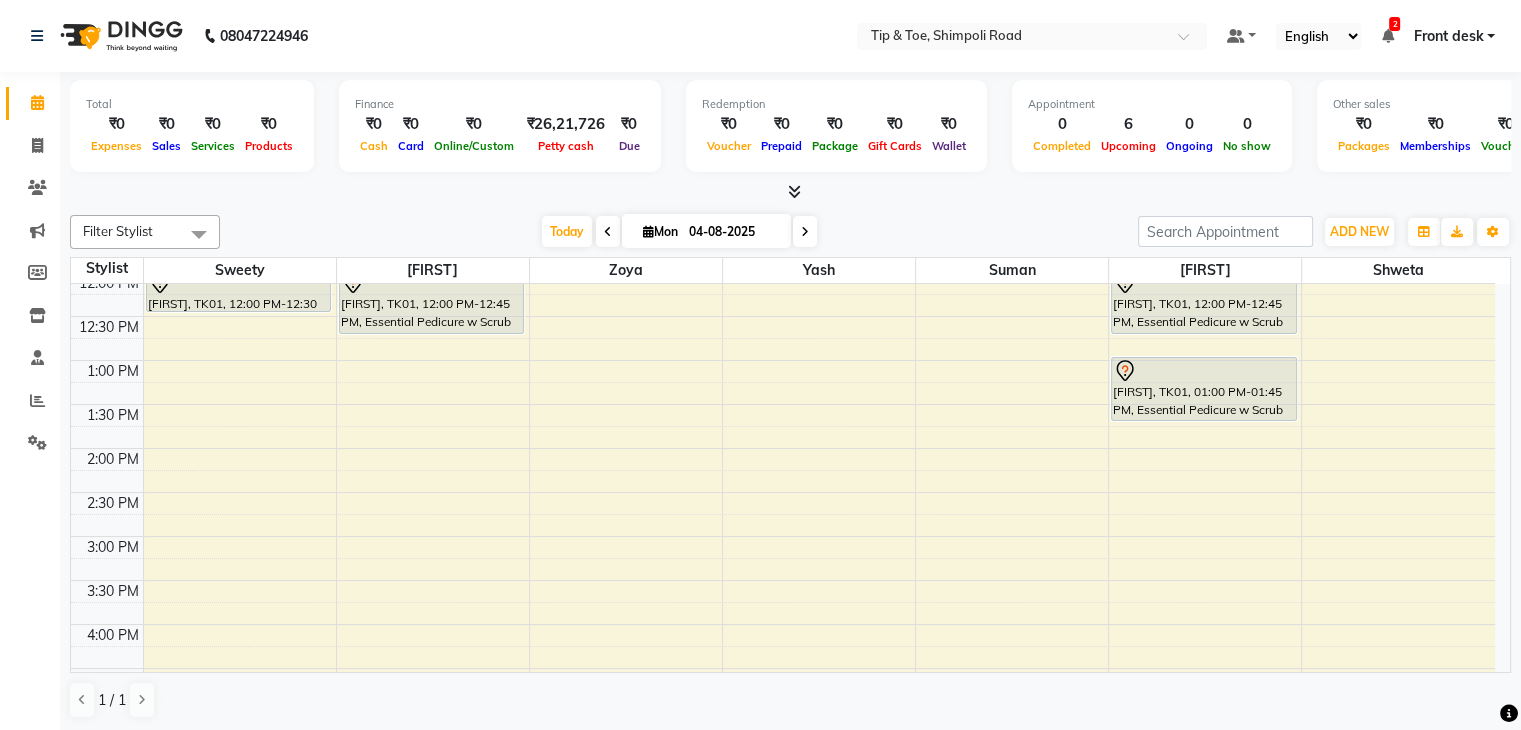 click on "8:00 AM 8:30 AM 9:00 AM 9:30 AM 10:00 AM 10:30 AM 11:00 AM 11:30 AM 12:00 PM 12:30 PM 1:00 PM 1:30 PM 2:00 PM 2:30 PM 3:00 PM 3:30 PM 4:00 PM 4:30 PM 5:00 PM 5:30 PM 6:00 PM 6:30 PM 7:00 PM 7:30 PM 8:00 PM 8:30 PM             [FIRST], TK01, 12:00 PM-12:30 PM, Essential Manicure w Scrub             Mansi, TK02, 11:00 AM-11:45 AM, Essential Pedicure w Scrub             [FIRST], TK01, 12:00 PM-12:45 PM, Essential Pedicure w Scrub             [FIRST], TK01, 12:00 PM-12:45 PM, Essential Pedicure w Scrub             [FIRST], TK01, 01:00 PM-01:45 PM, Essential Pedicure w Scrub             Mansi, TK02, 11:00 AM-11:30 AM, Essential Manicure w Scrub" at bounding box center (783, 492) 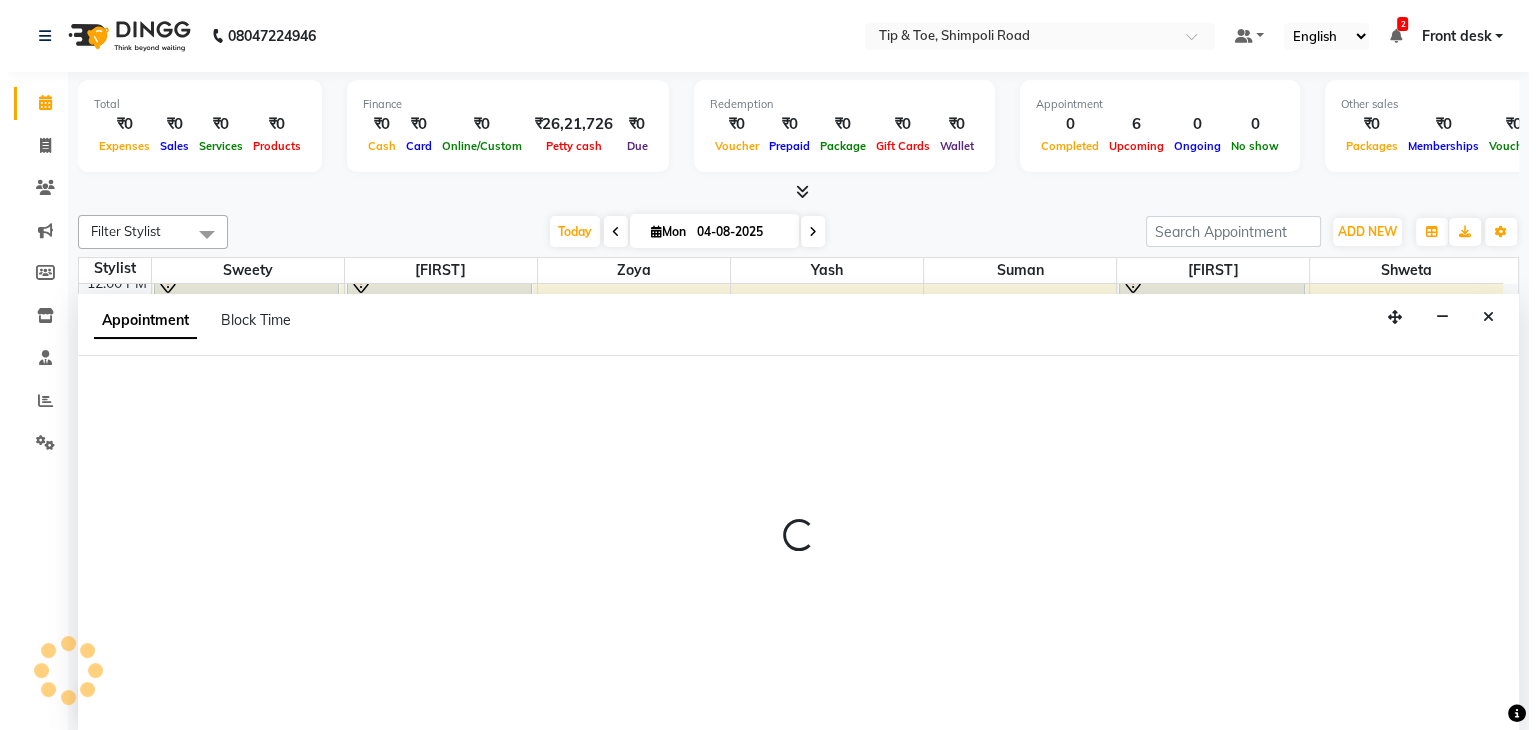 scroll, scrollTop: 1, scrollLeft: 0, axis: vertical 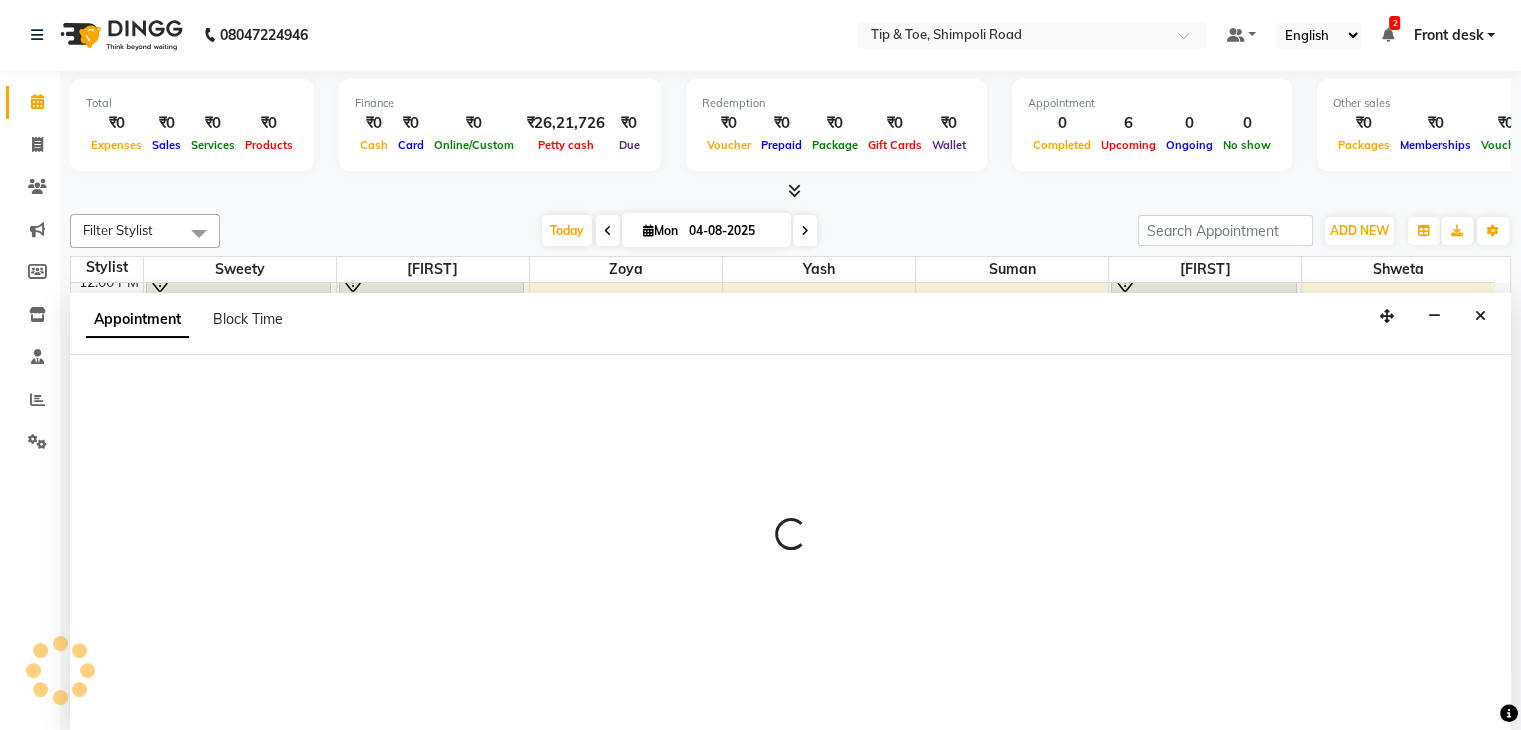 select on "63601" 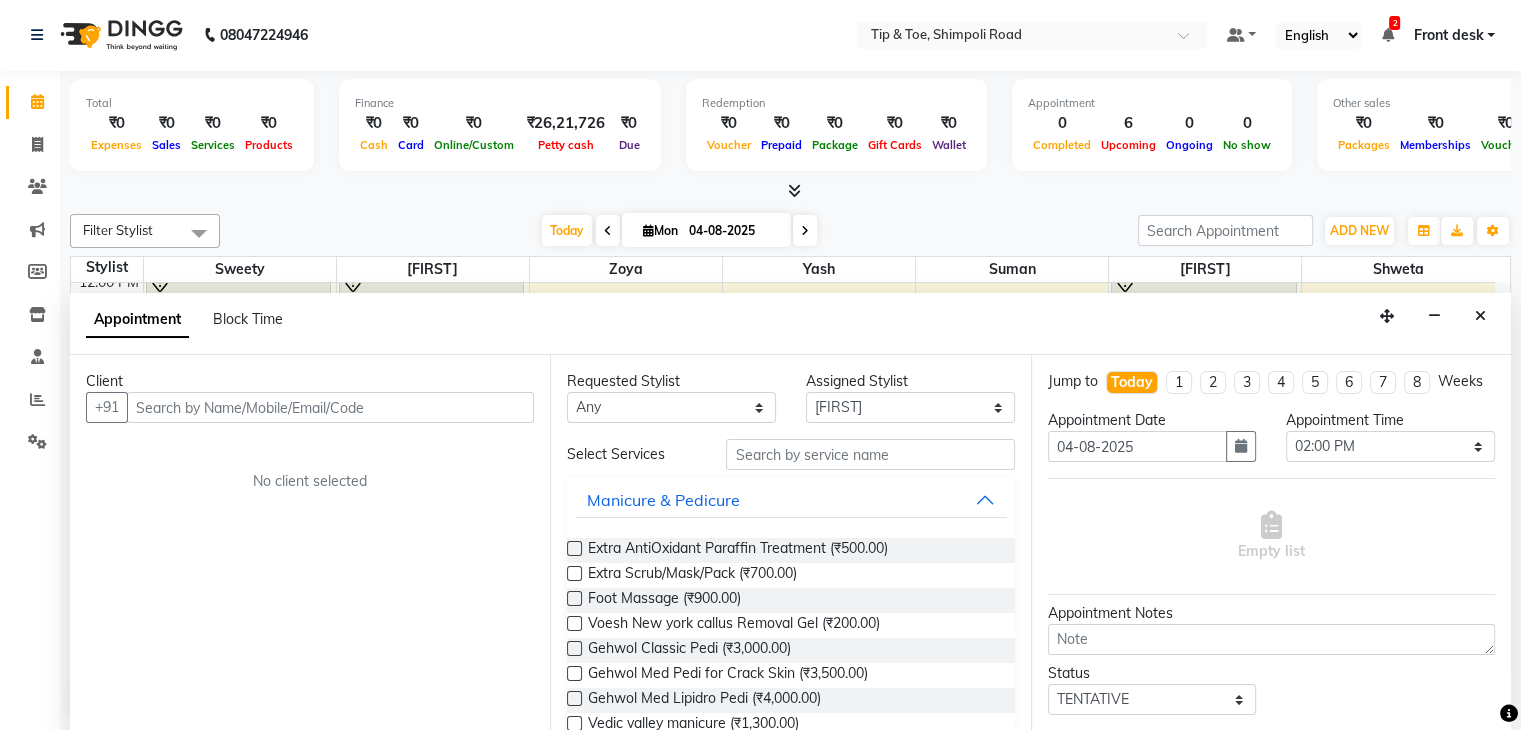 click at bounding box center (330, 407) 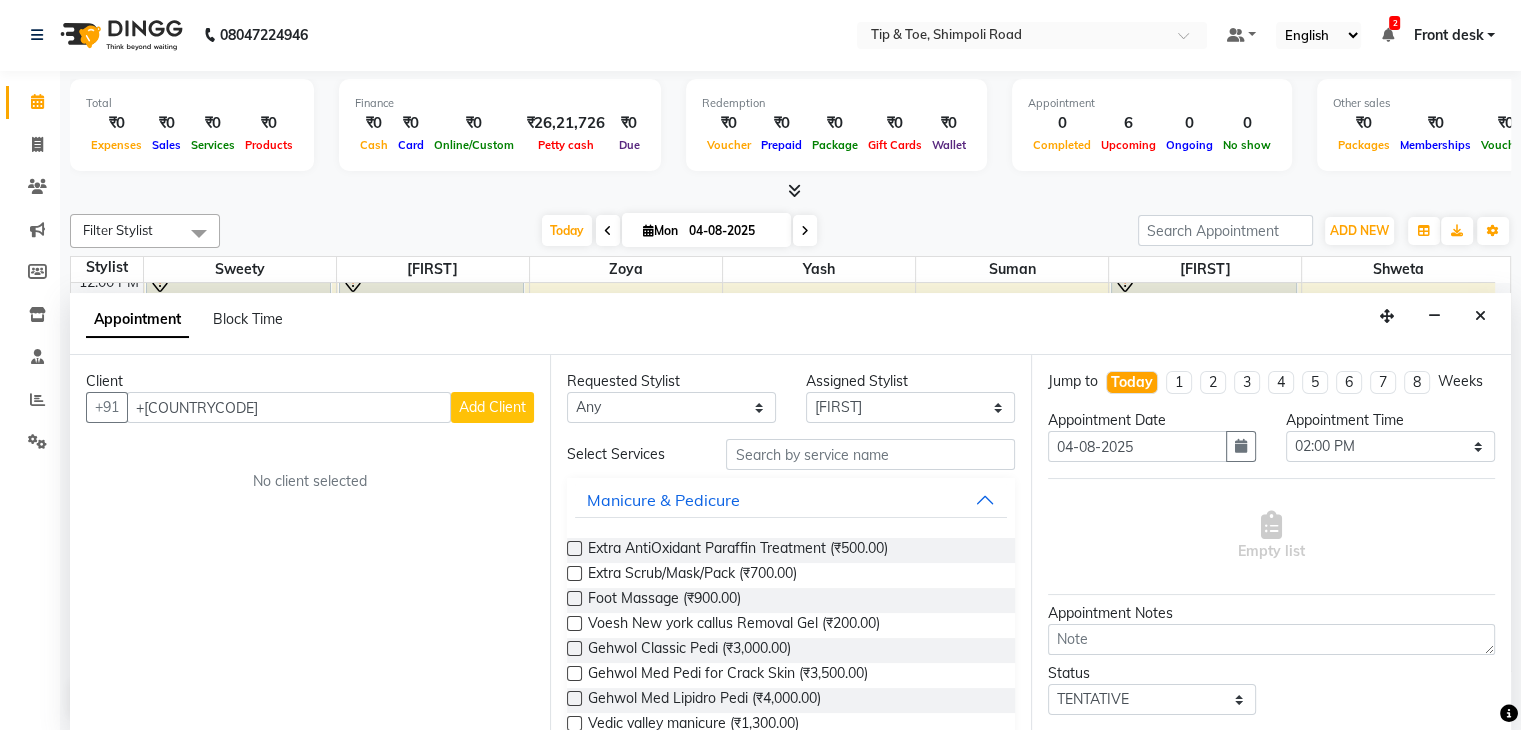 type on "+[COUNTRYCODE]" 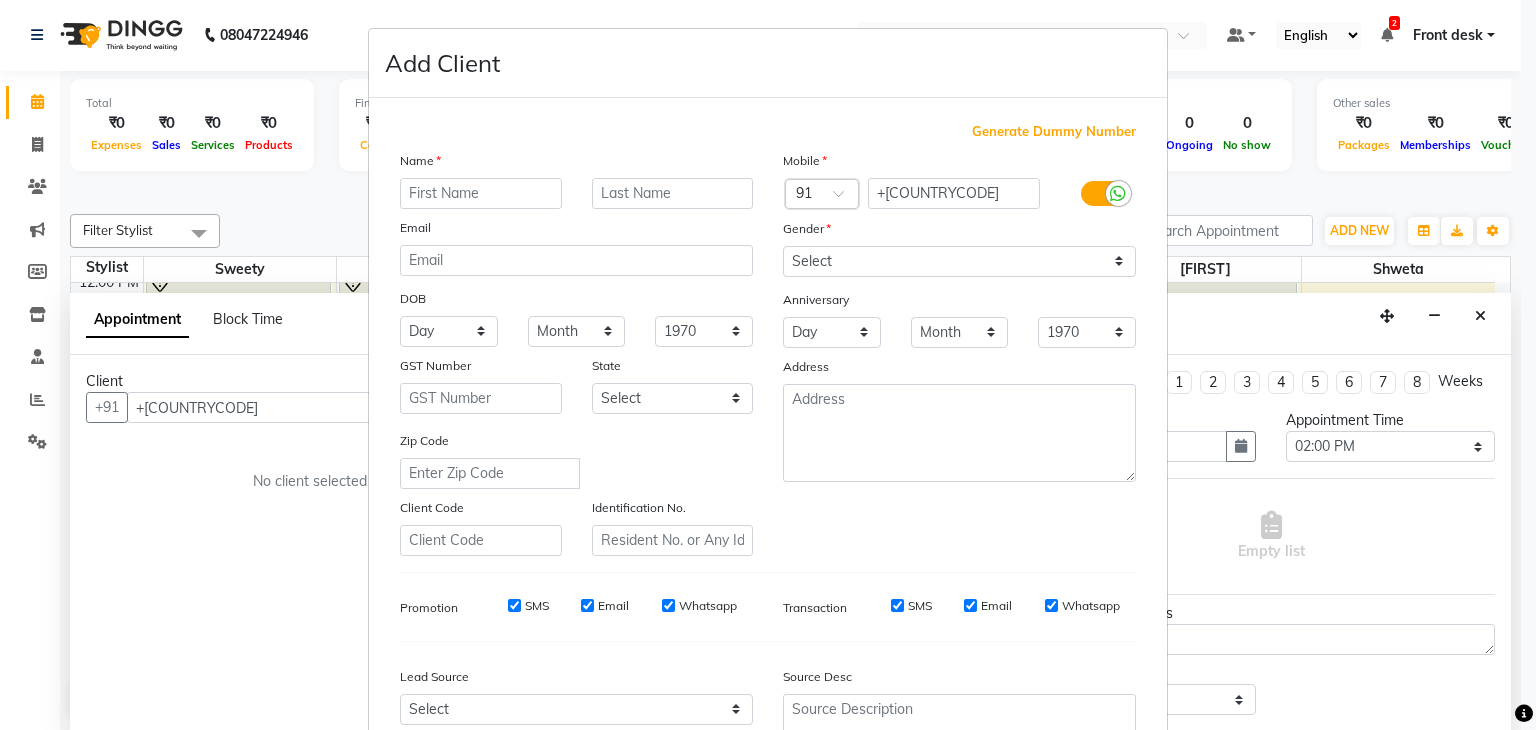 click at bounding box center [481, 193] 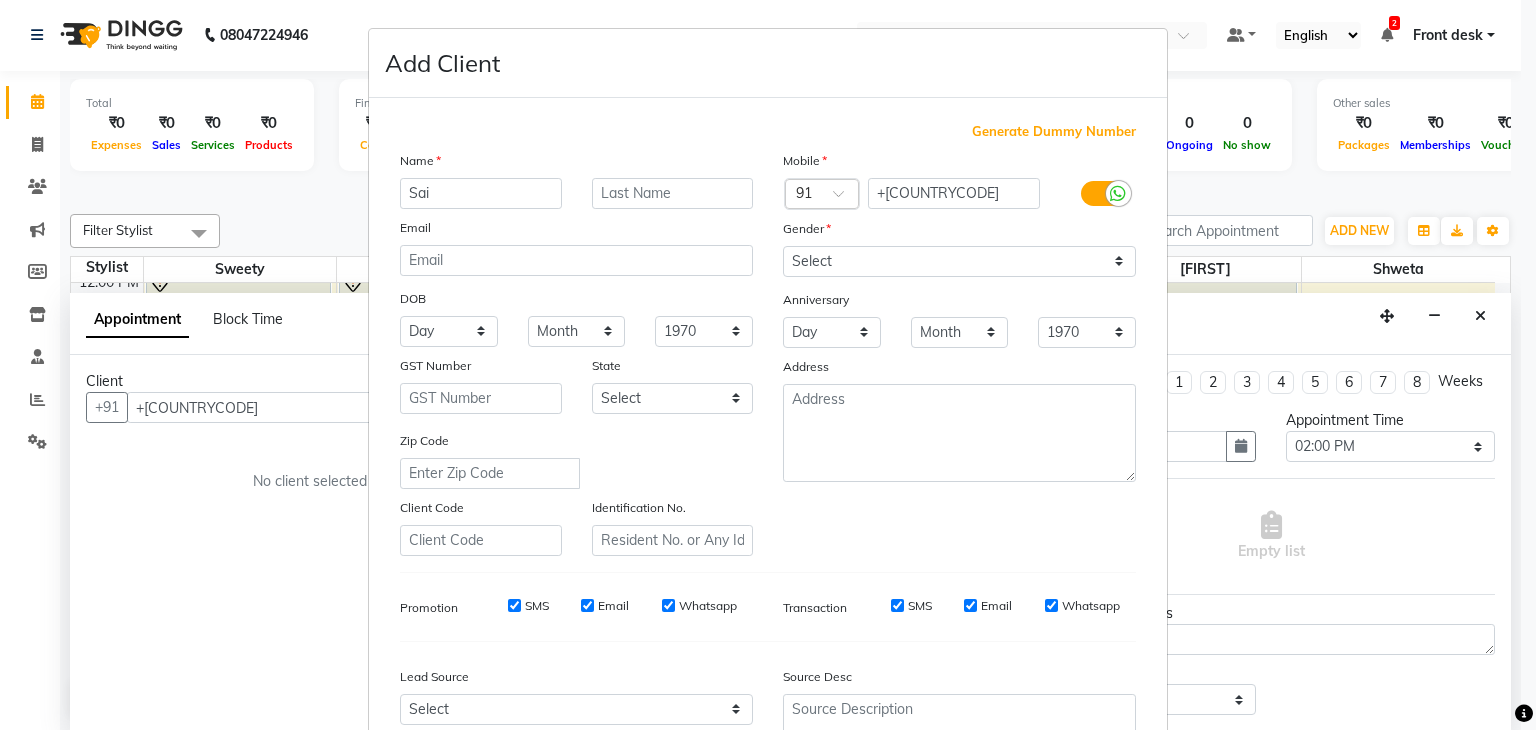 type on "Sai" 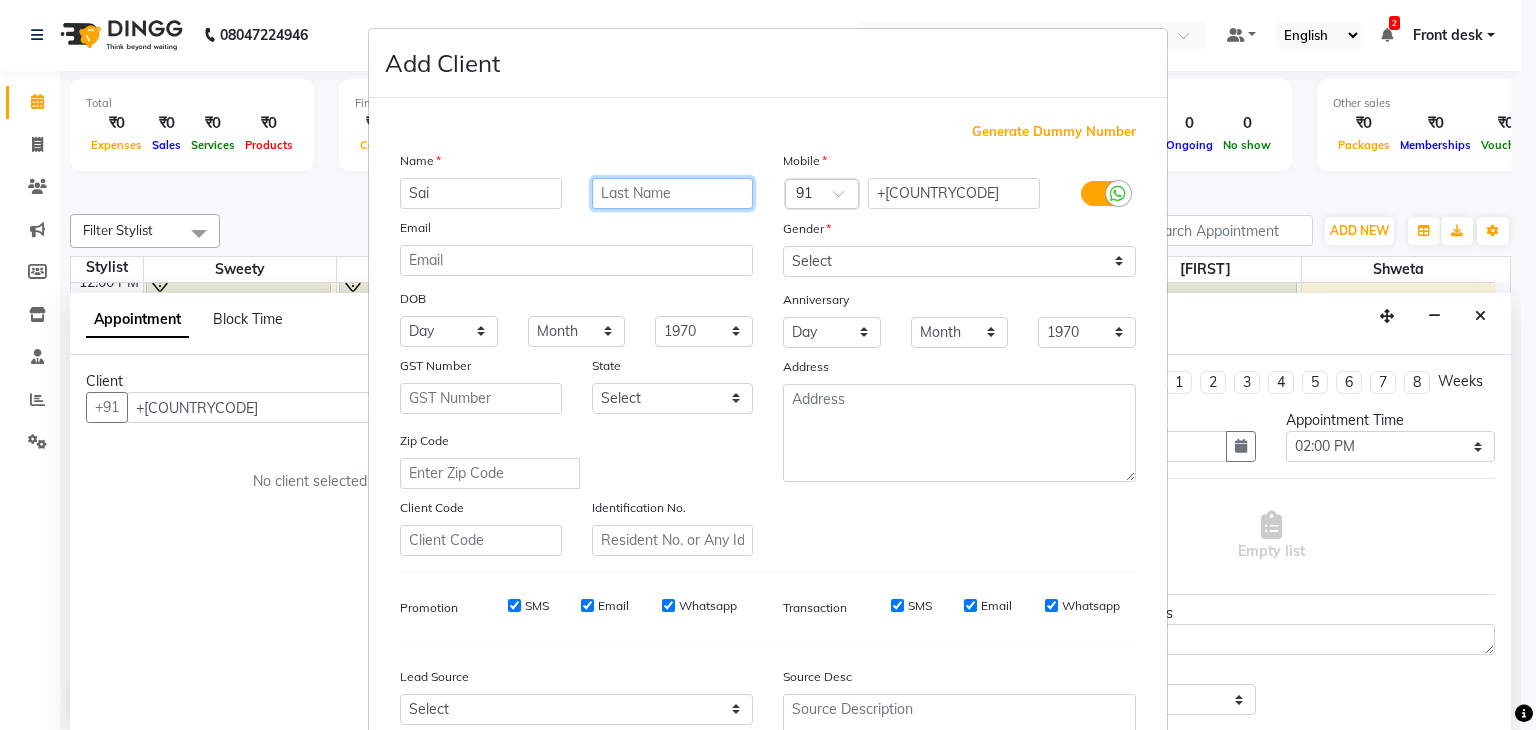 click at bounding box center [673, 193] 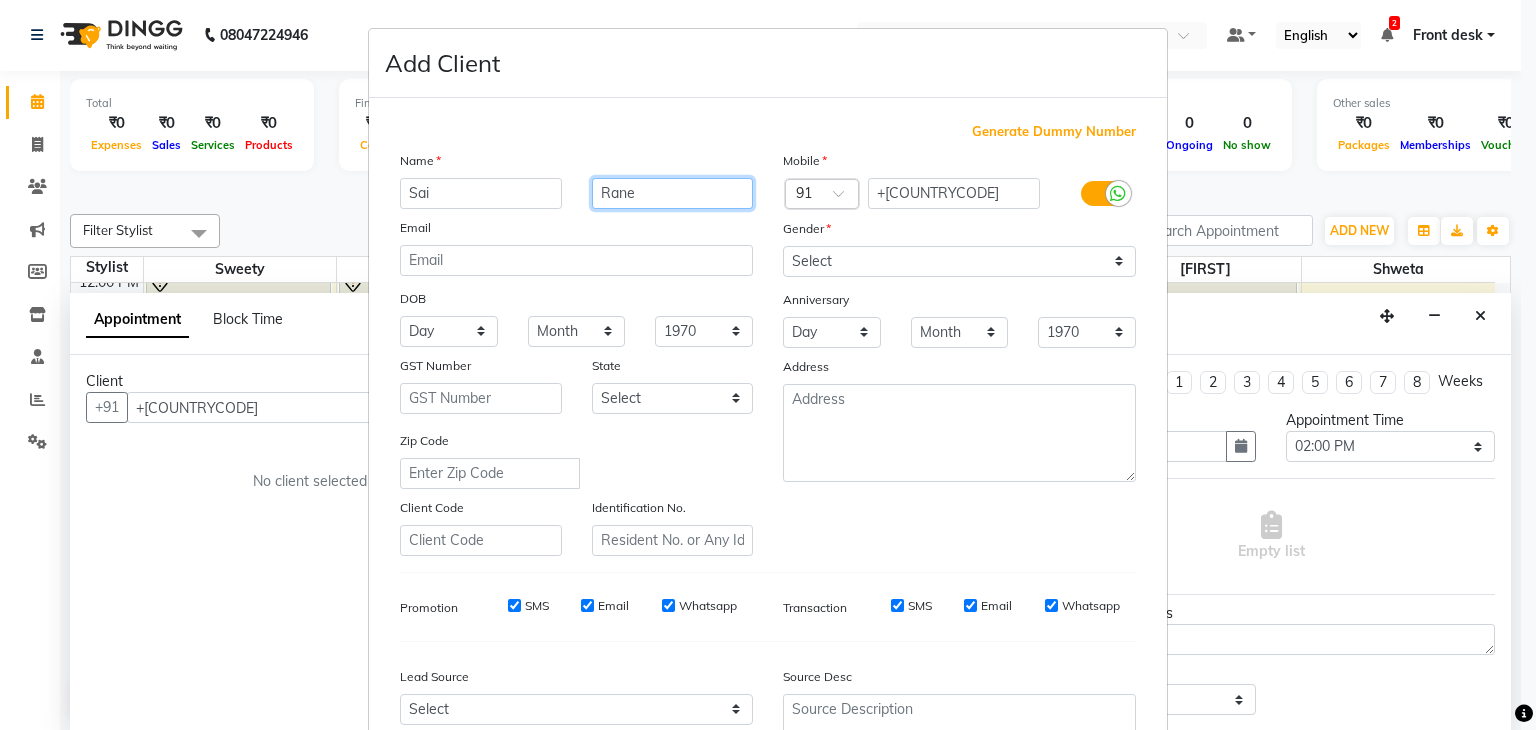 type on "Rane" 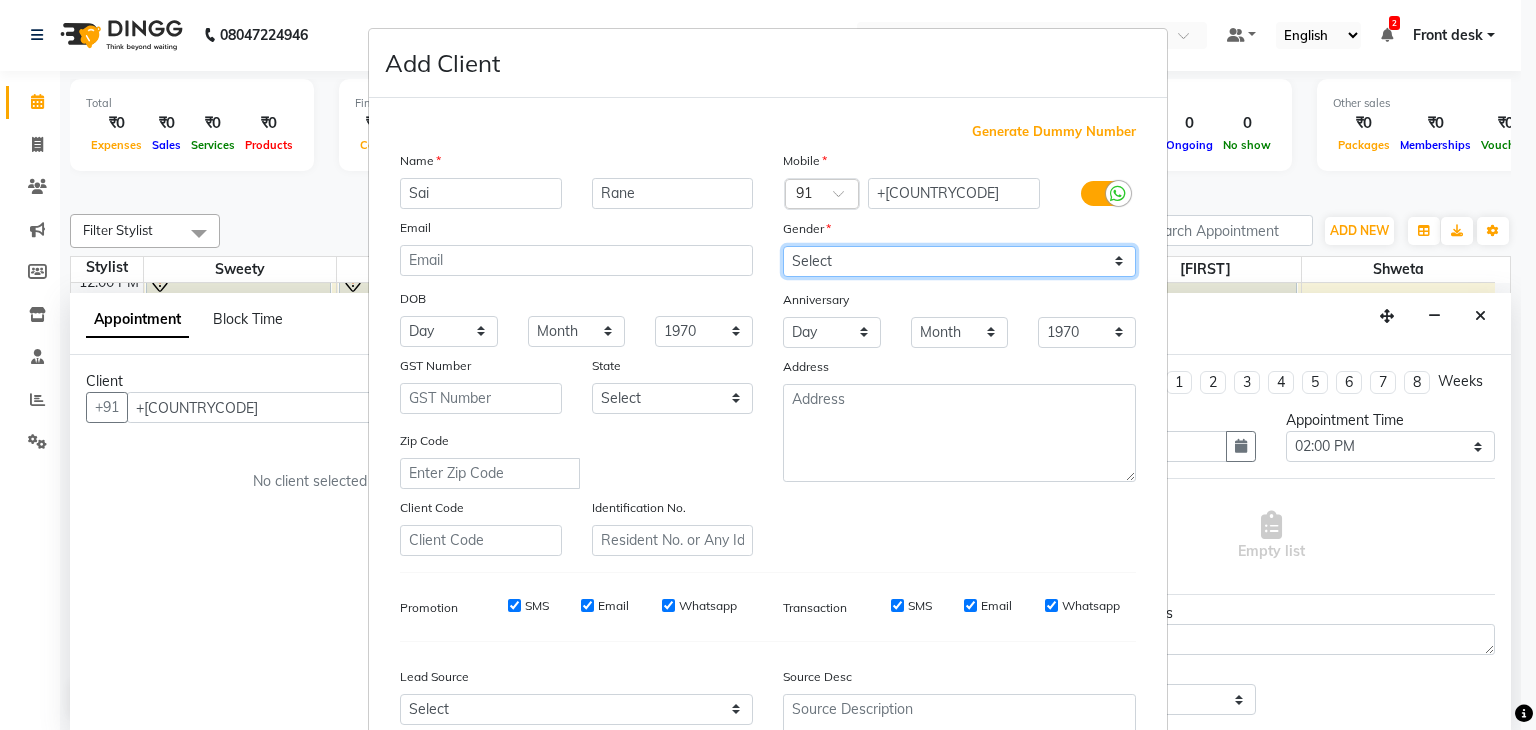 click on "Select Male Female Other Prefer Not To Say" at bounding box center (959, 261) 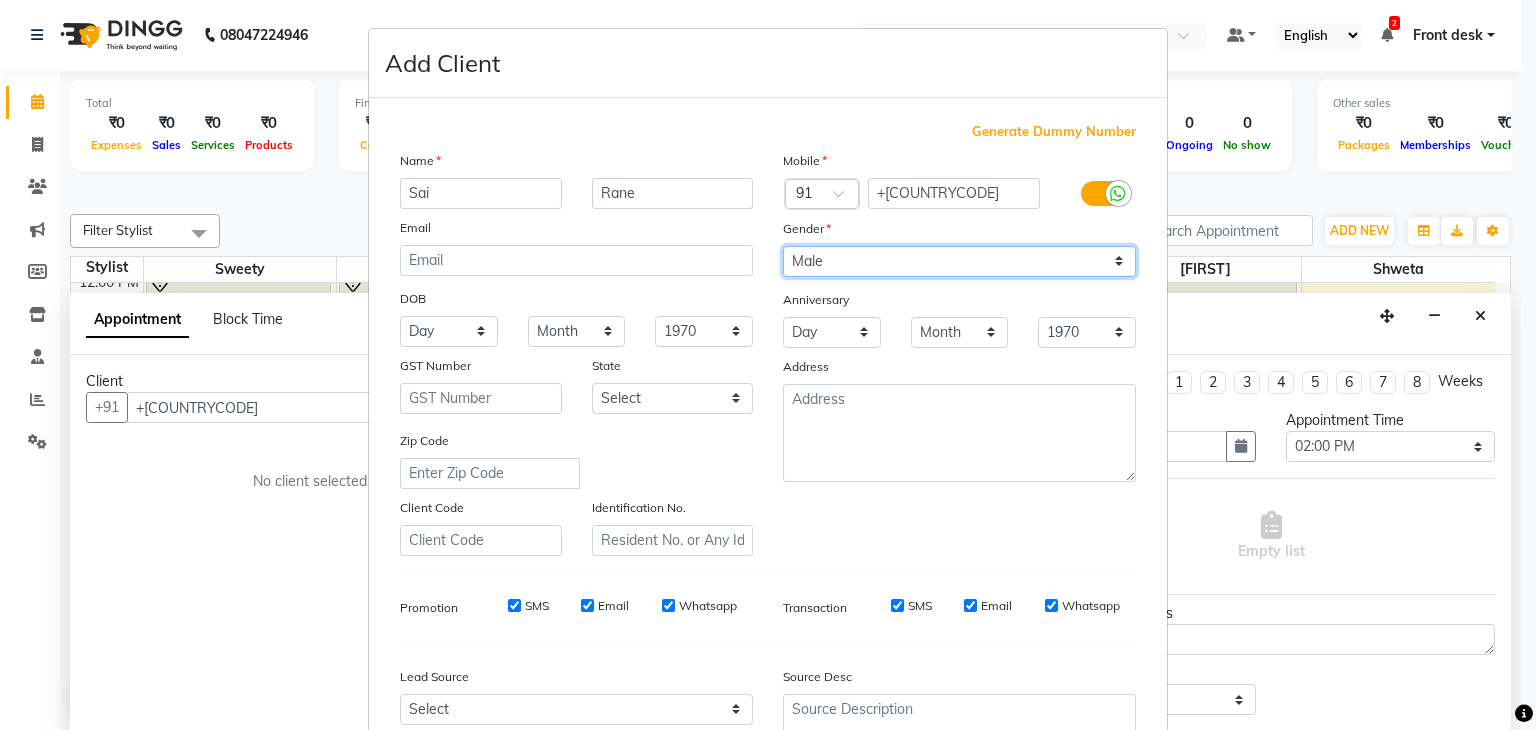 click on "Select Male Female Other Prefer Not To Say" at bounding box center (959, 261) 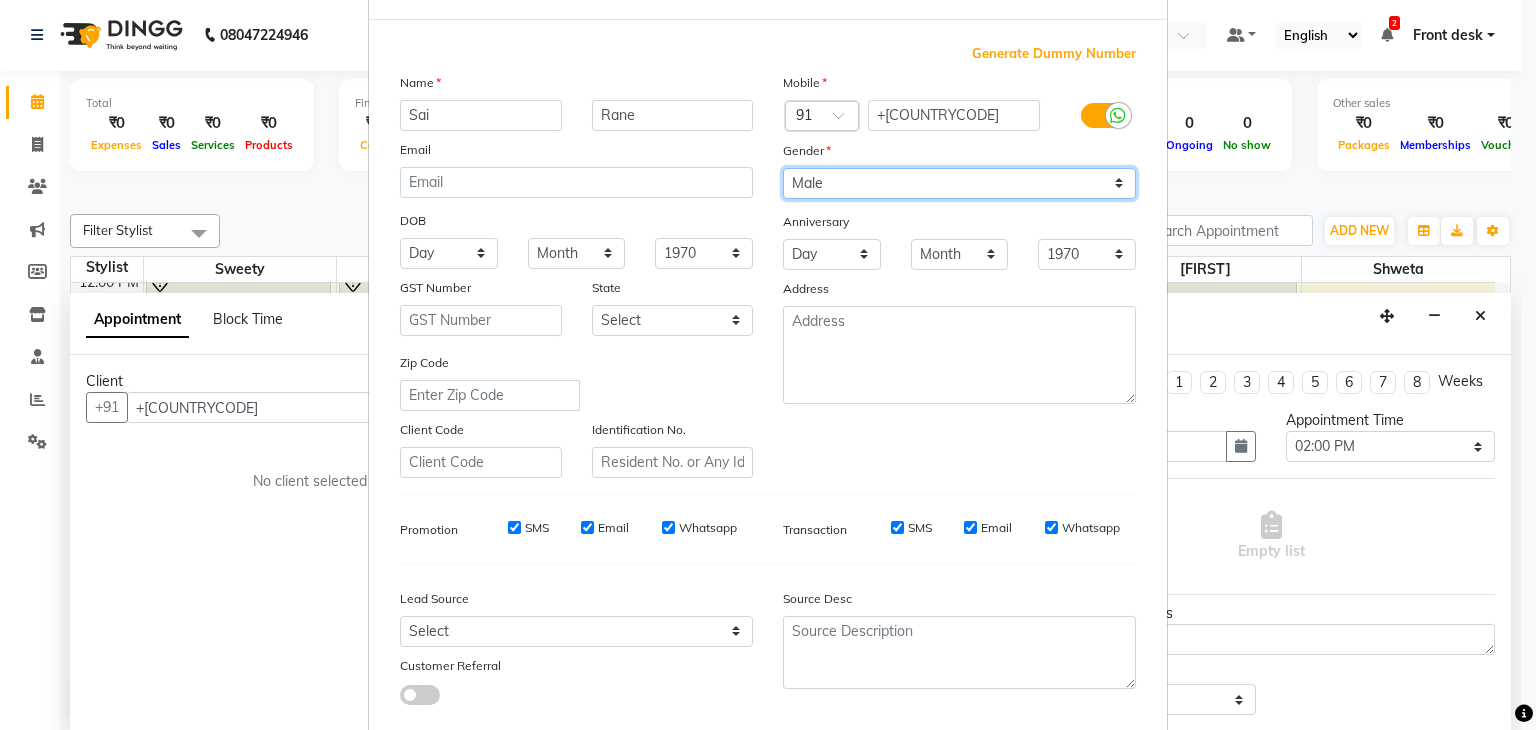 scroll, scrollTop: 203, scrollLeft: 0, axis: vertical 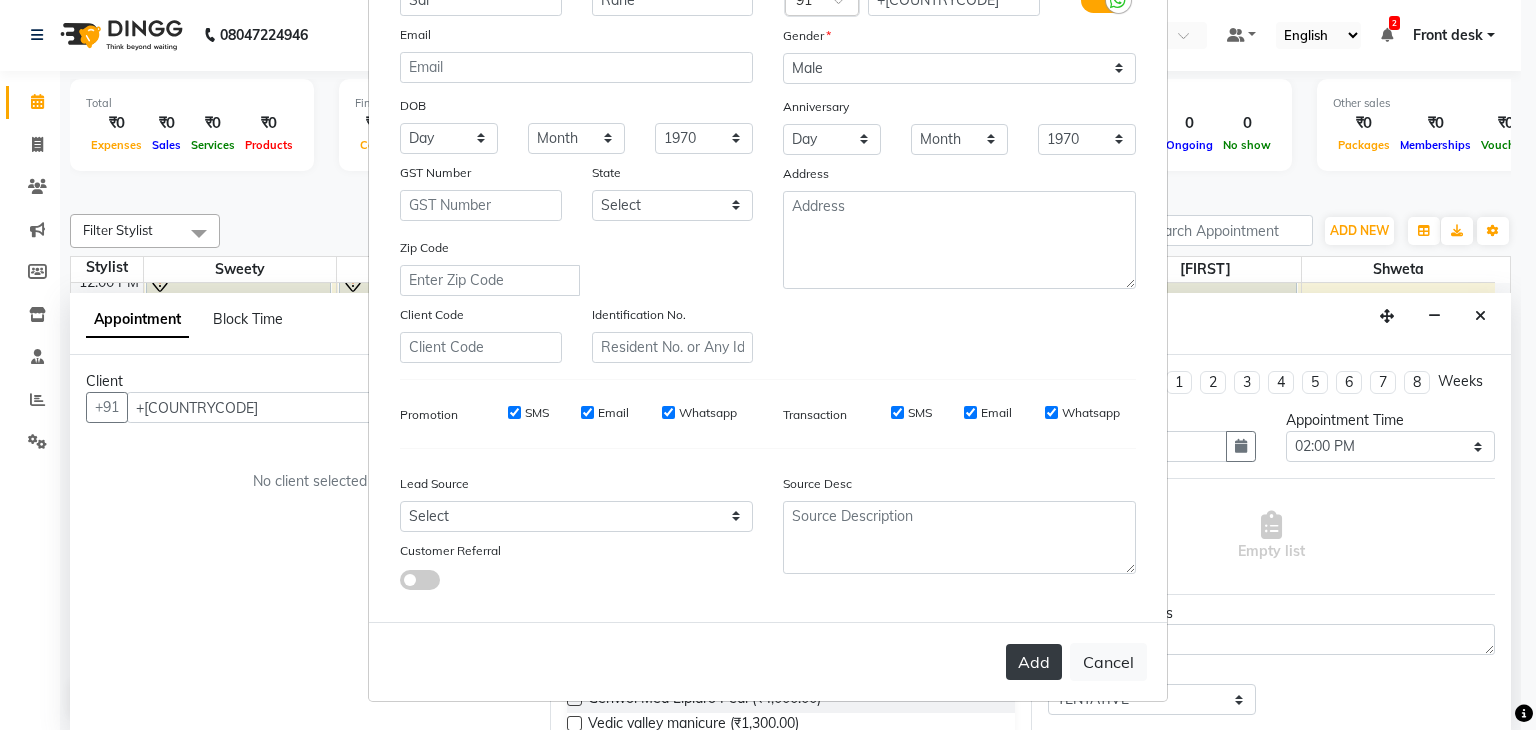 click on "Add" at bounding box center (1034, 662) 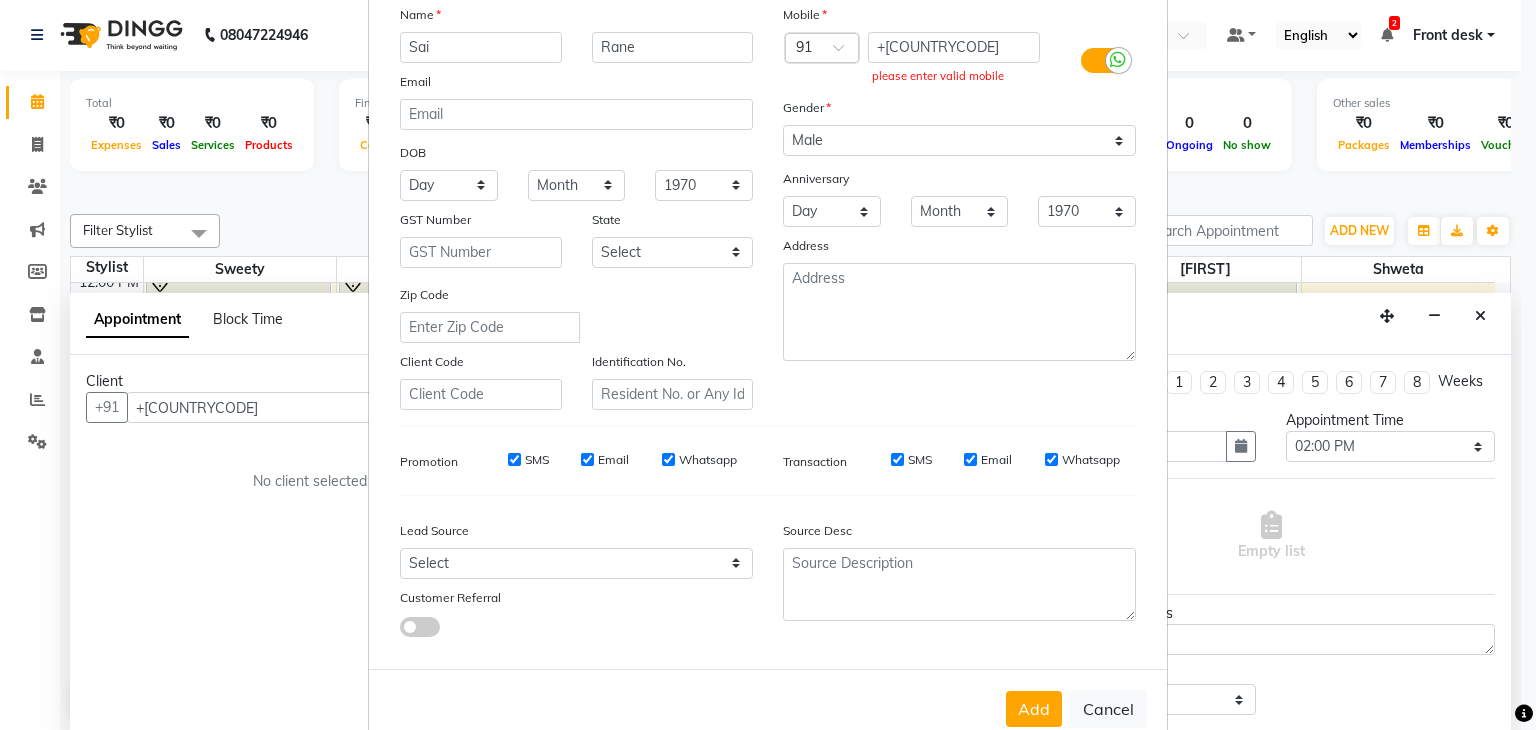 scroll, scrollTop: 203, scrollLeft: 0, axis: vertical 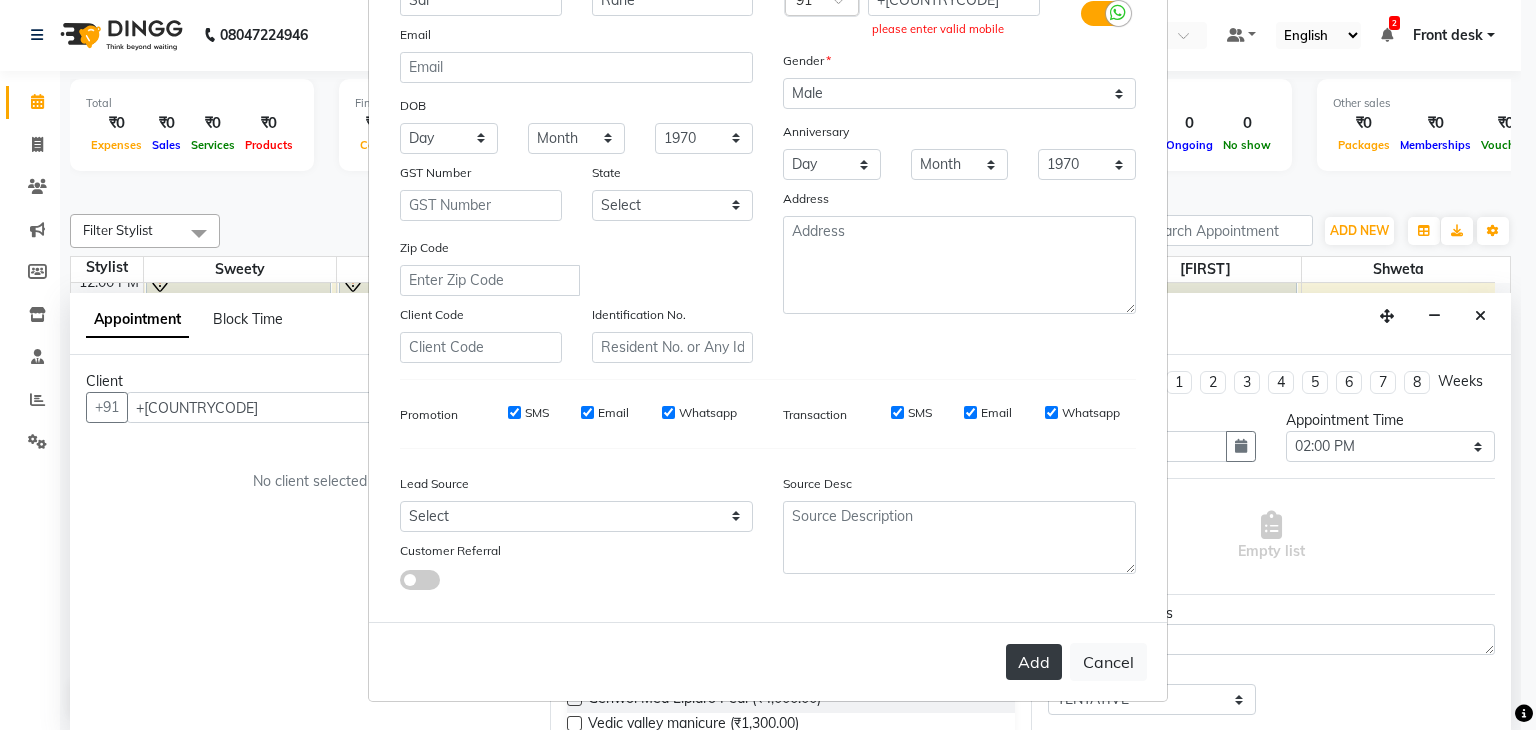 click on "Add" at bounding box center (1034, 662) 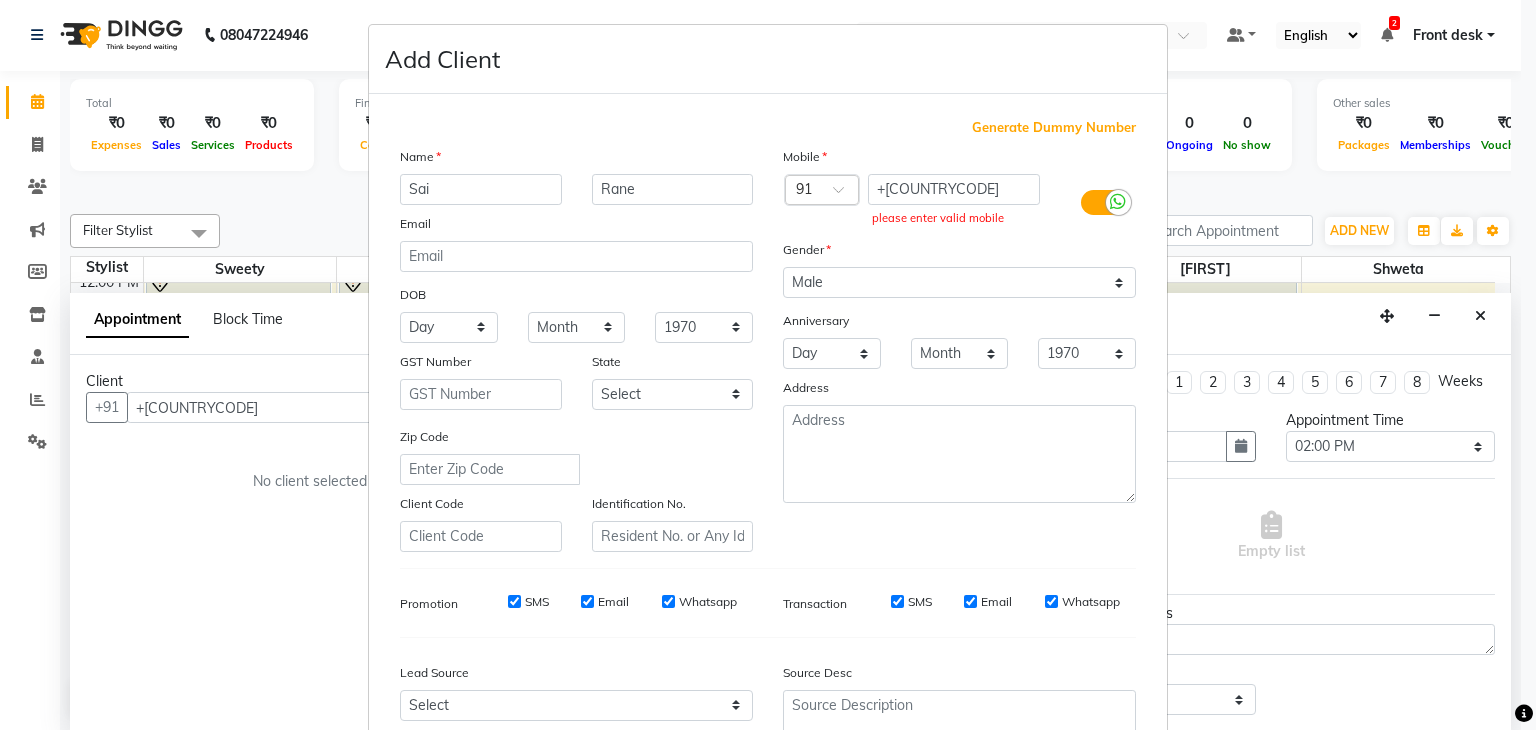 scroll, scrollTop: 0, scrollLeft: 0, axis: both 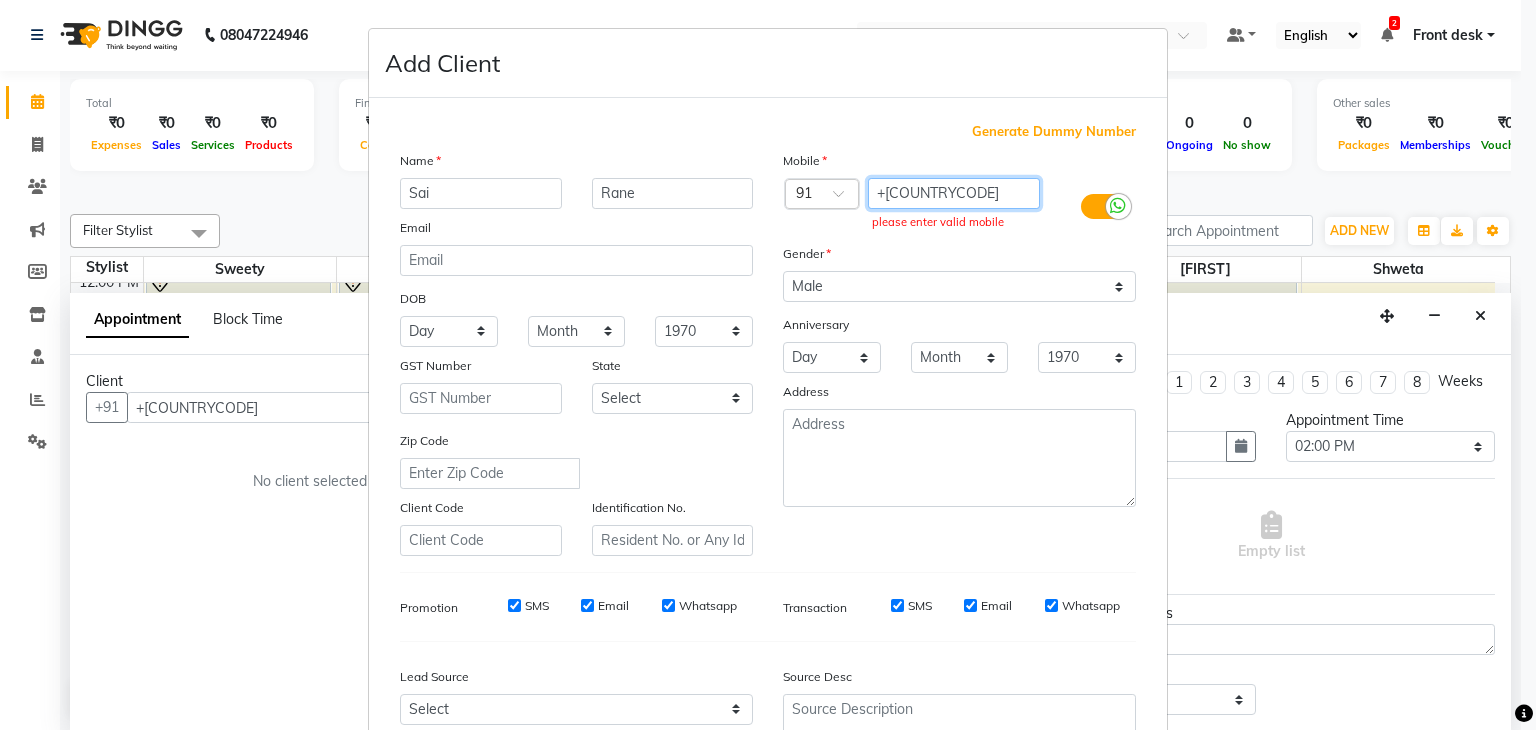 click on "+[COUNTRYCODE]" at bounding box center (954, 193) 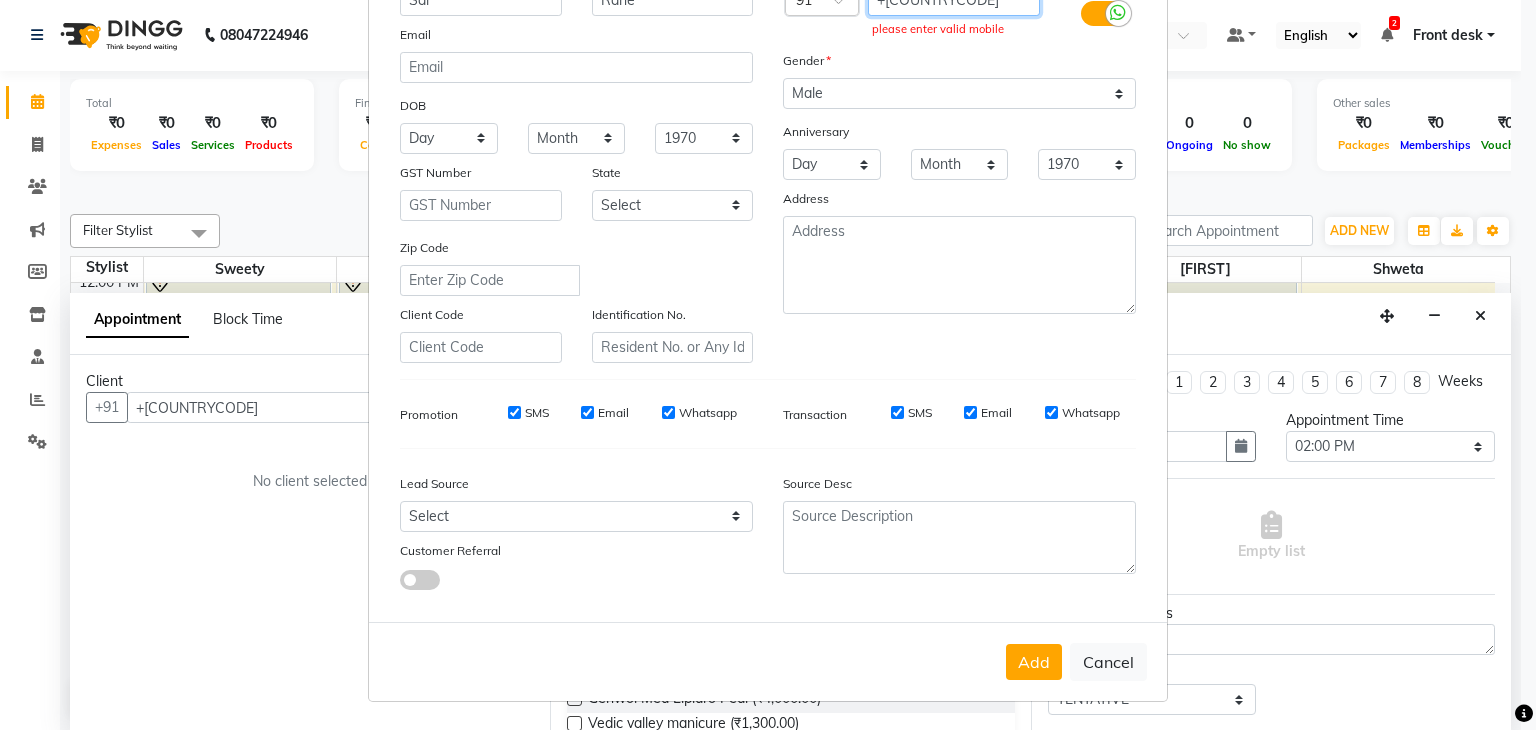 scroll, scrollTop: 203, scrollLeft: 0, axis: vertical 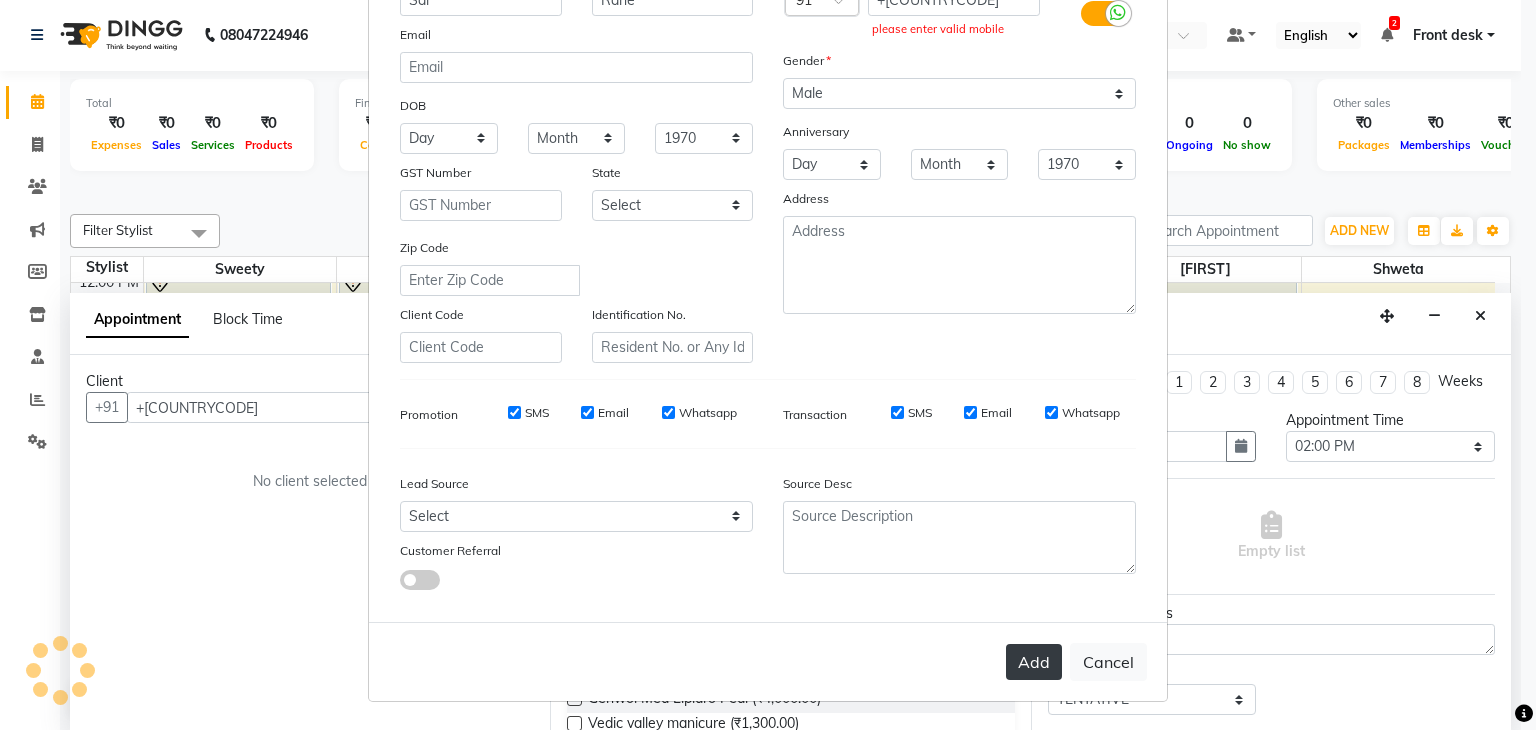 click on "Add" at bounding box center [1034, 662] 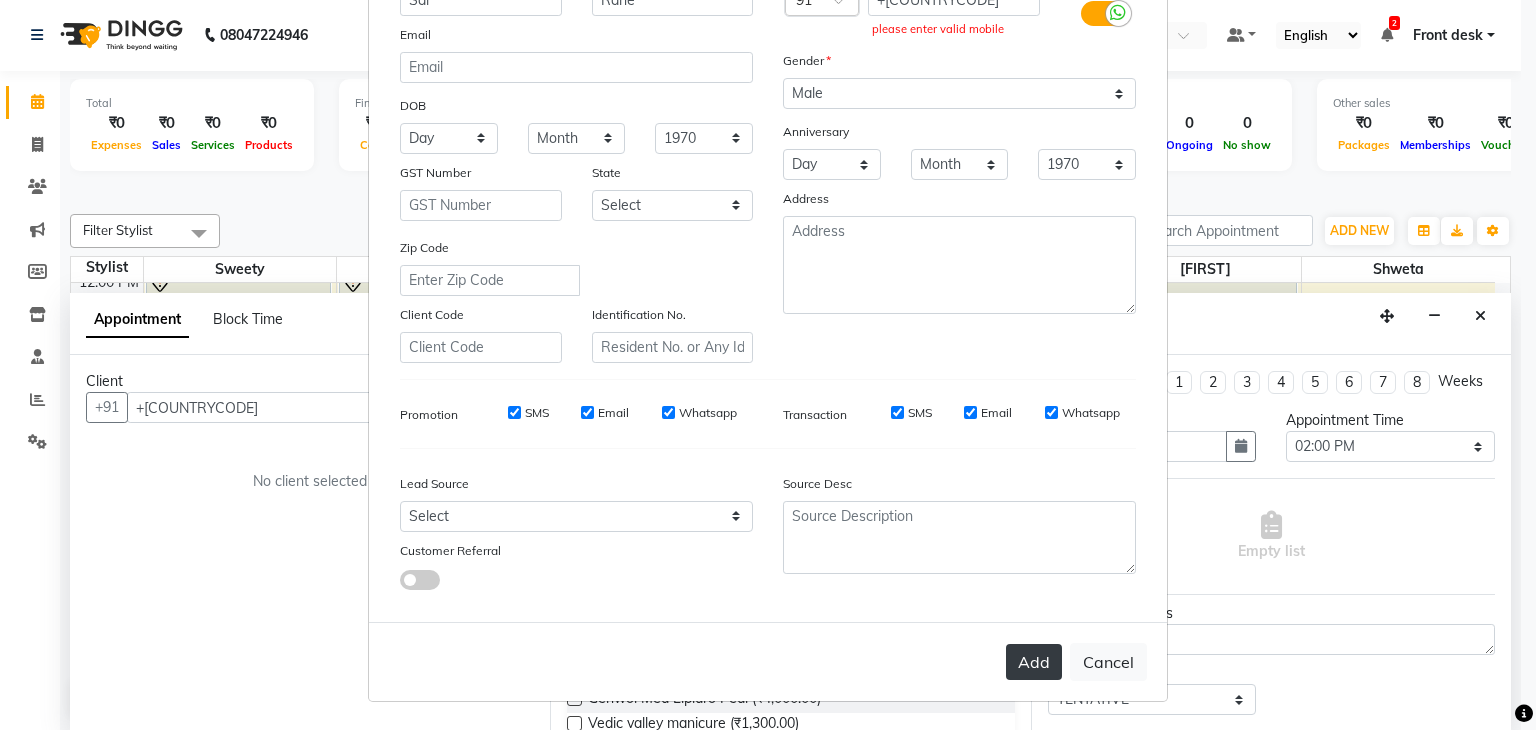 click on "Add" at bounding box center (1034, 662) 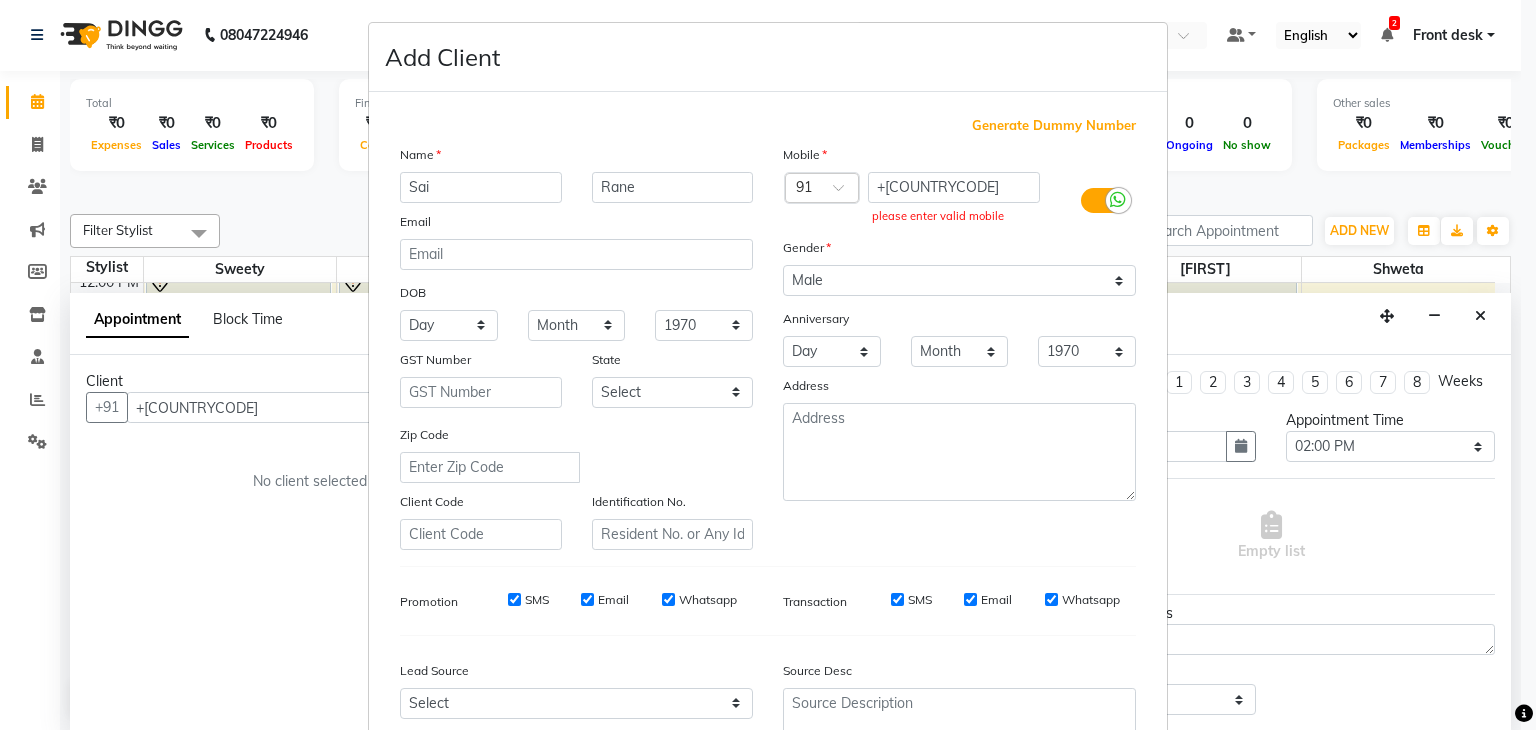 scroll, scrollTop: 3, scrollLeft: 0, axis: vertical 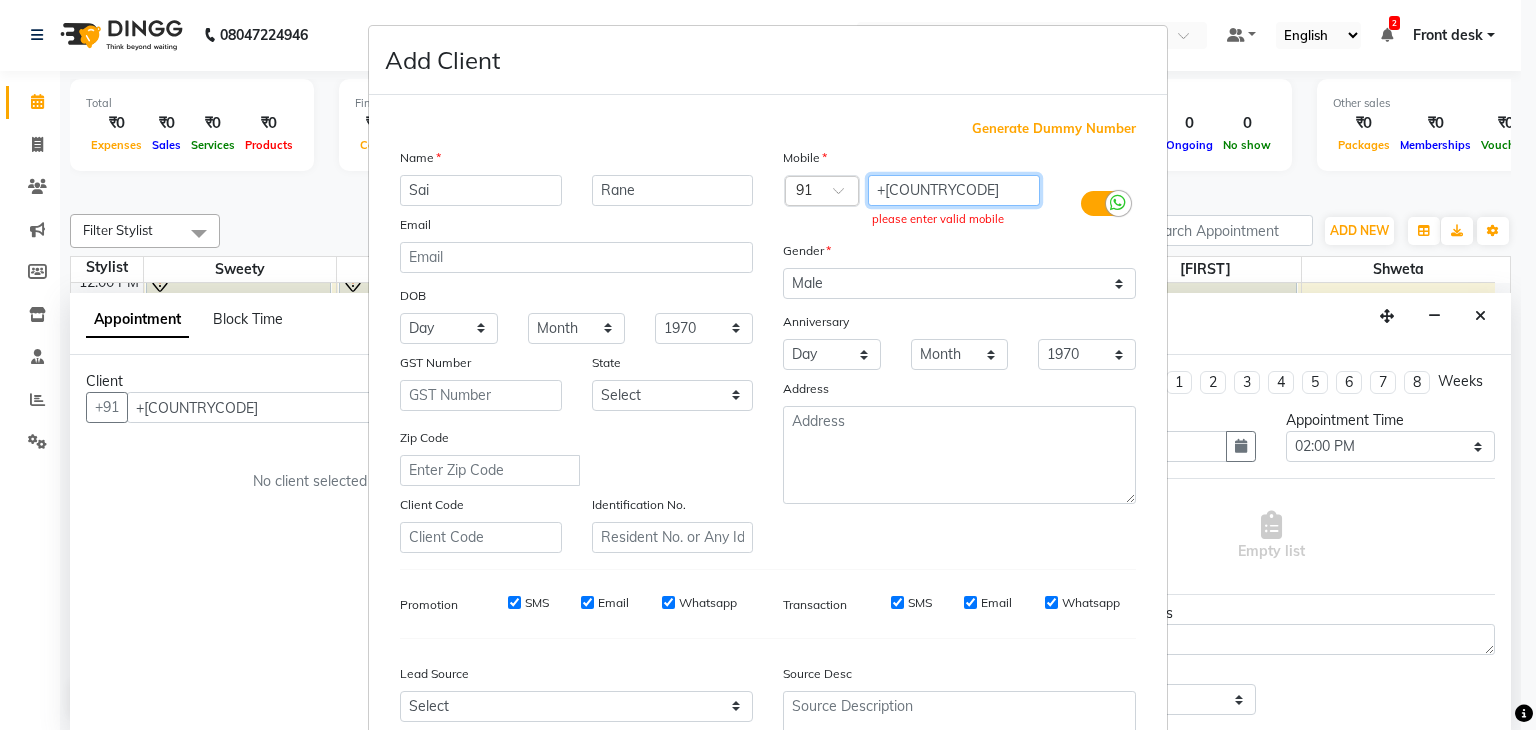 click on "+[COUNTRYCODE]" at bounding box center [954, 190] 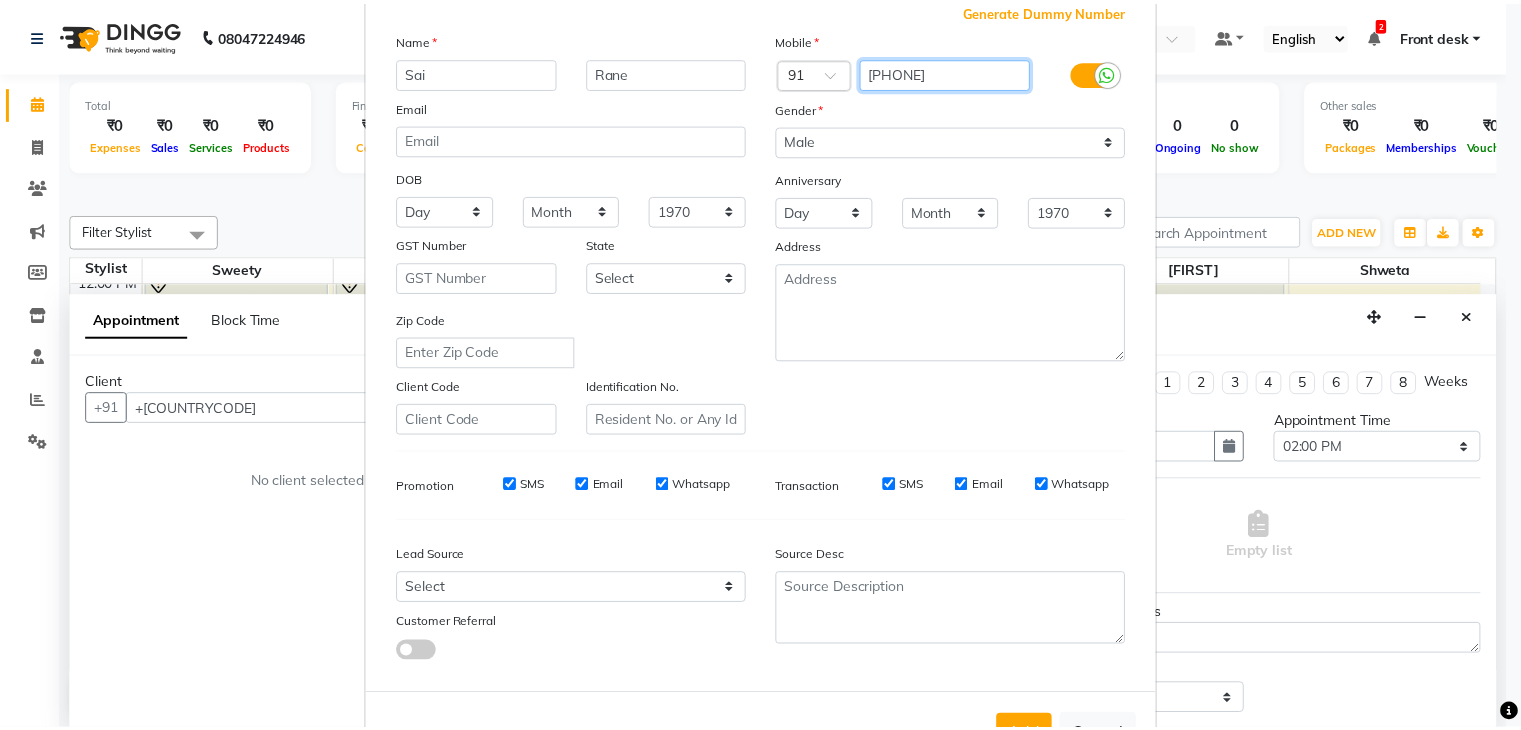 scroll, scrollTop: 203, scrollLeft: 0, axis: vertical 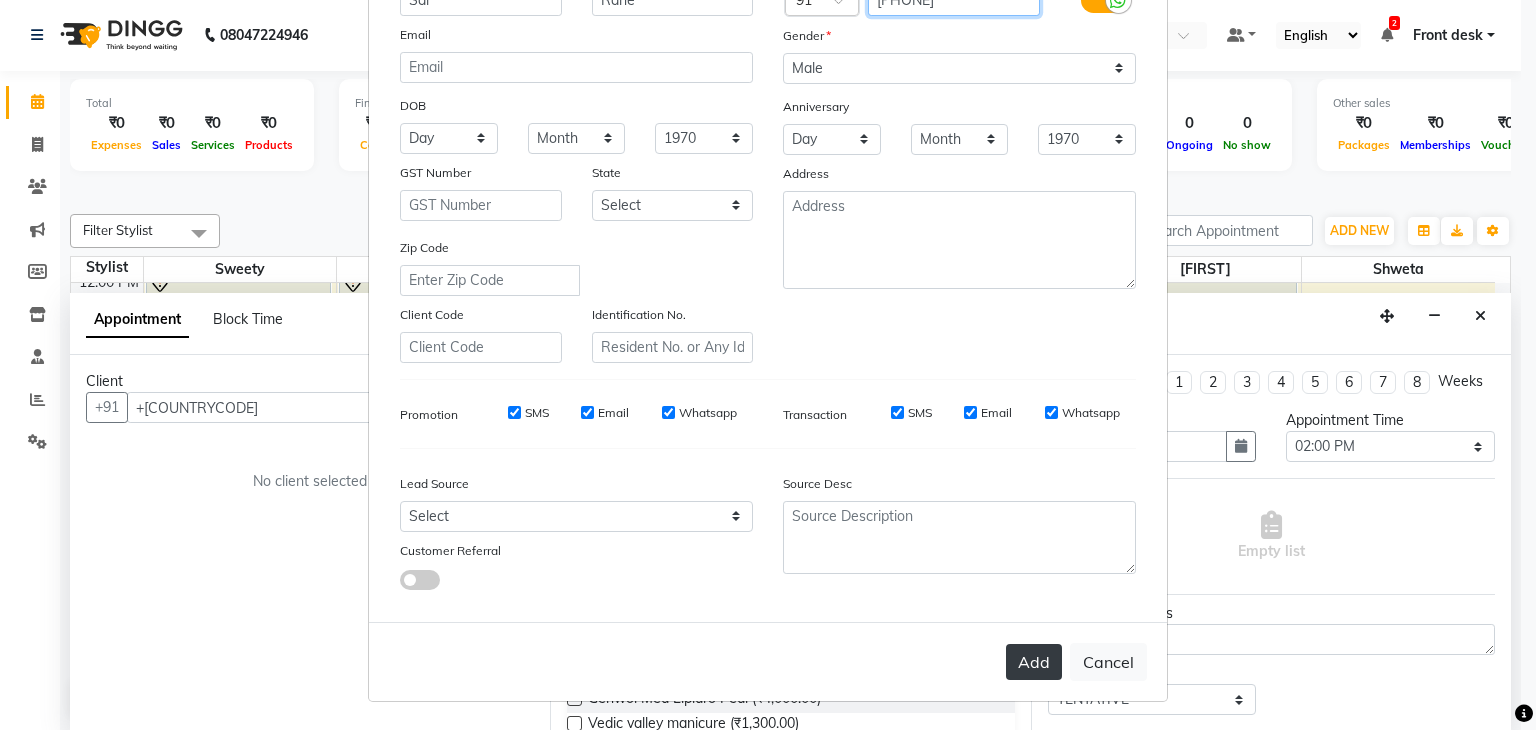 type on "[PHONE]" 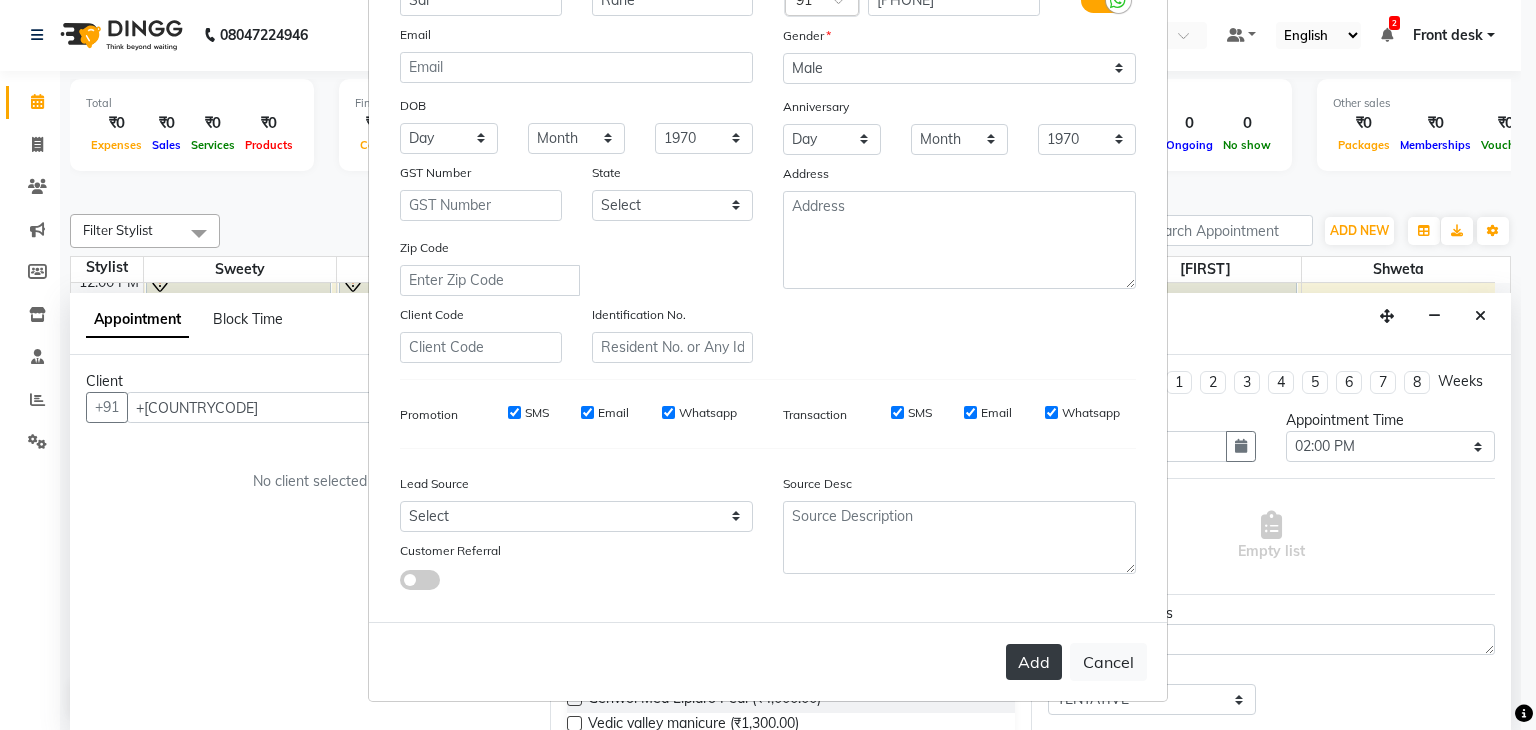 click on "Add" at bounding box center (1034, 662) 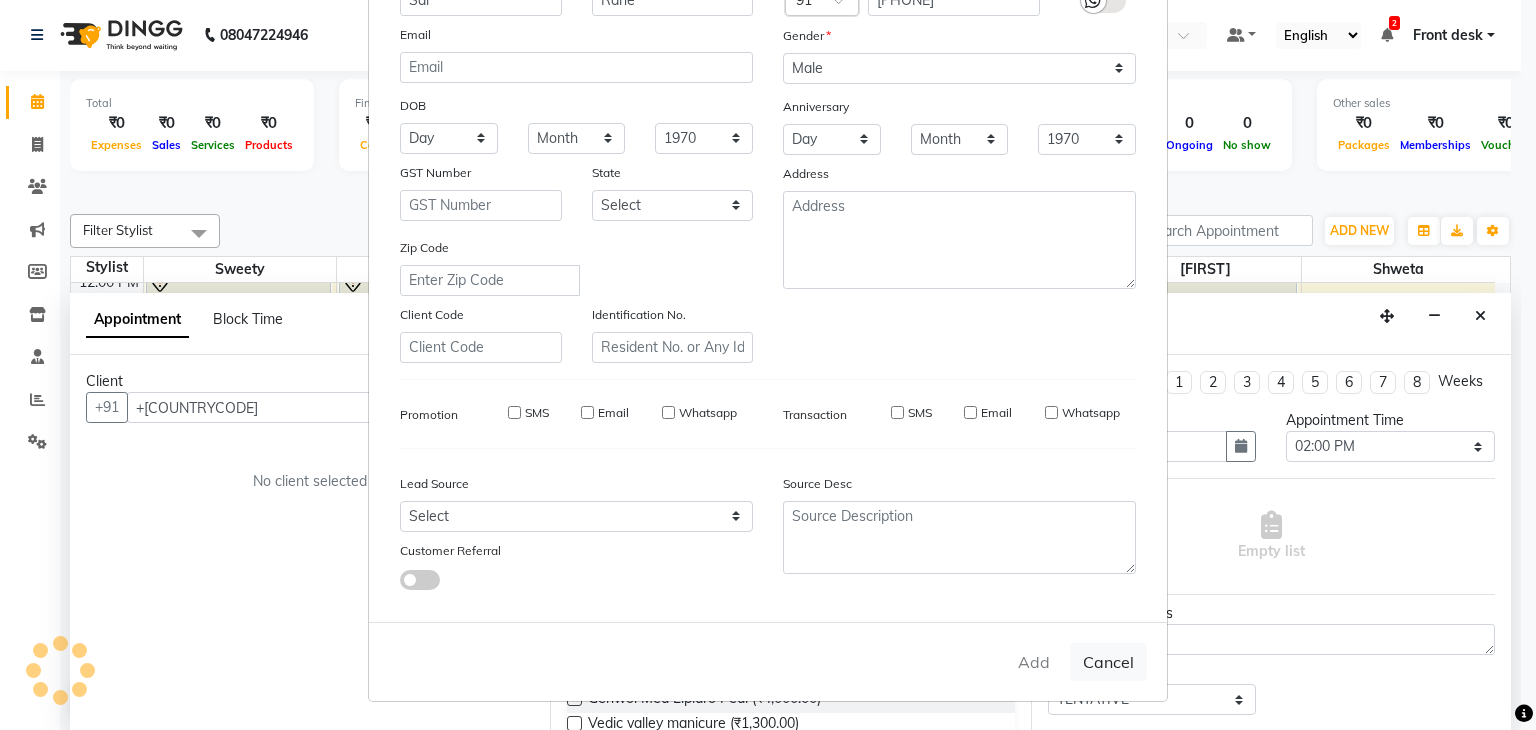type on "[PHONE]" 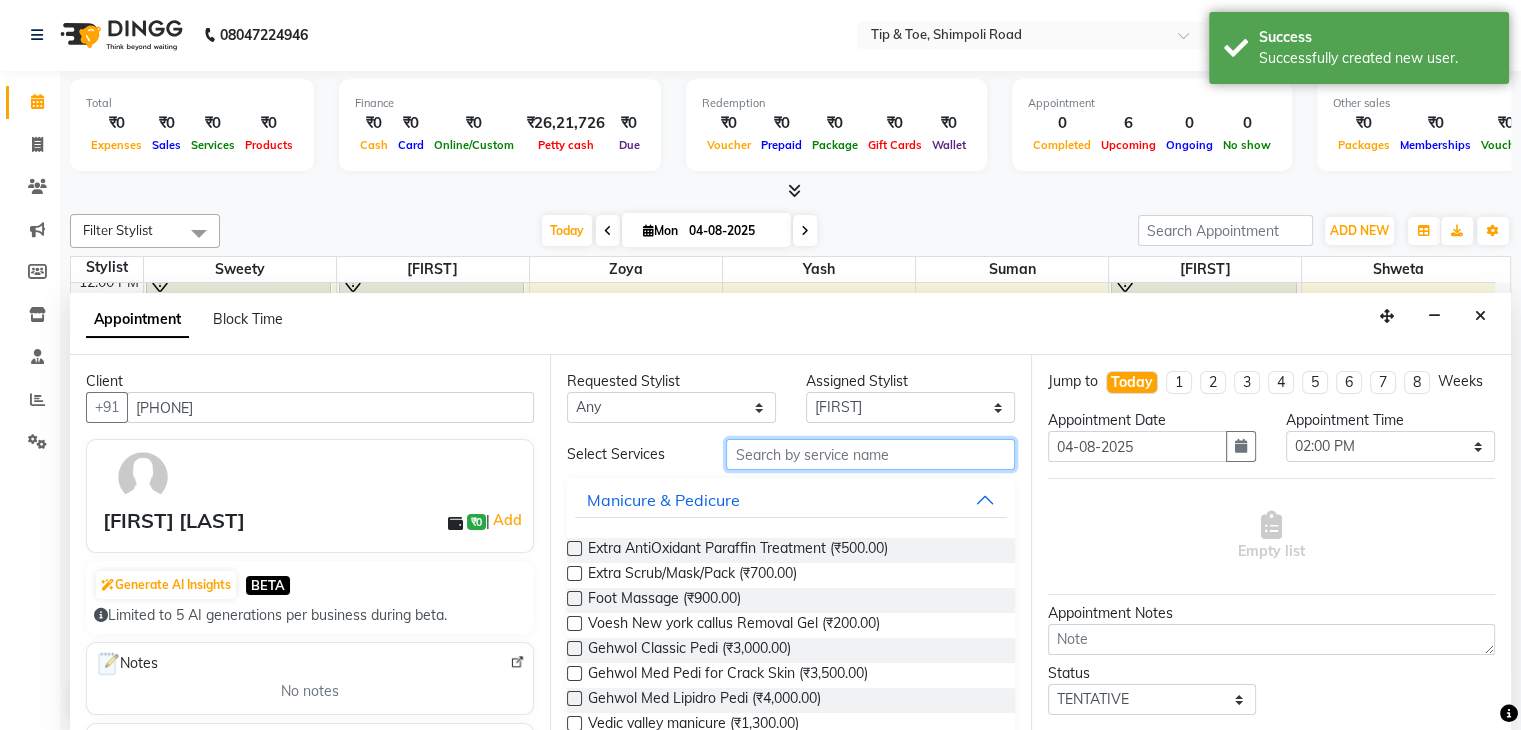 click at bounding box center (870, 454) 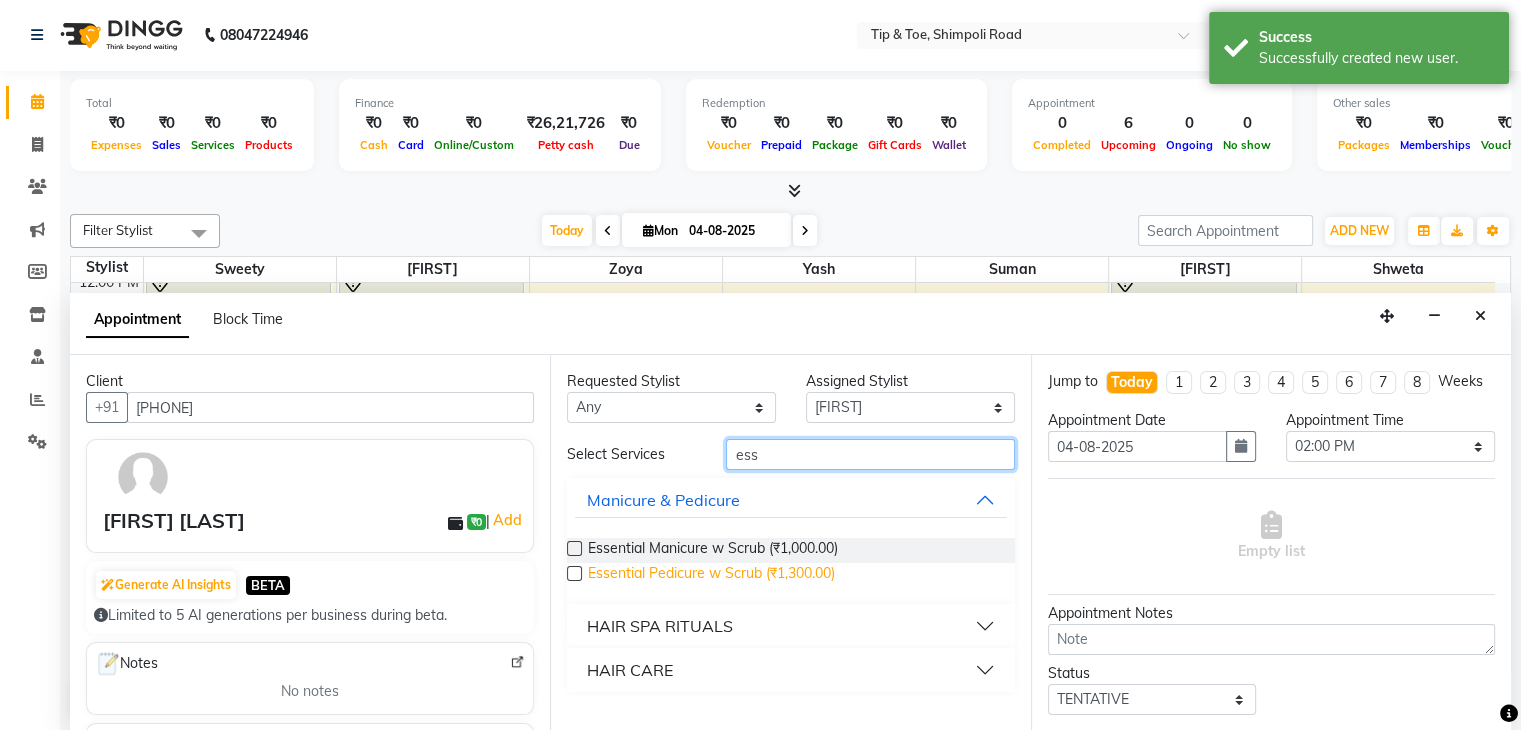 type on "ess" 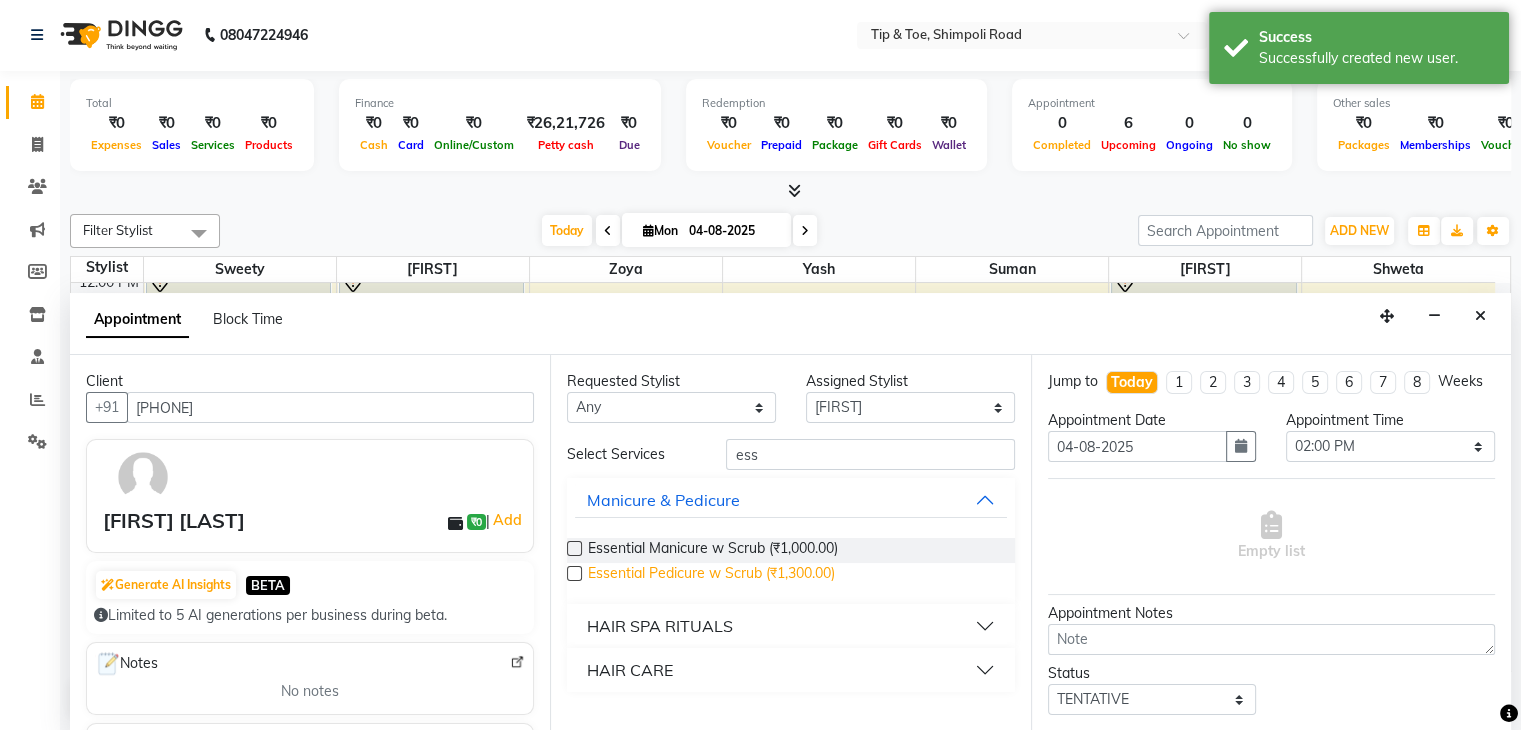 click on "Essential Pedicure w Scrub (₹1,300.00)" at bounding box center (711, 575) 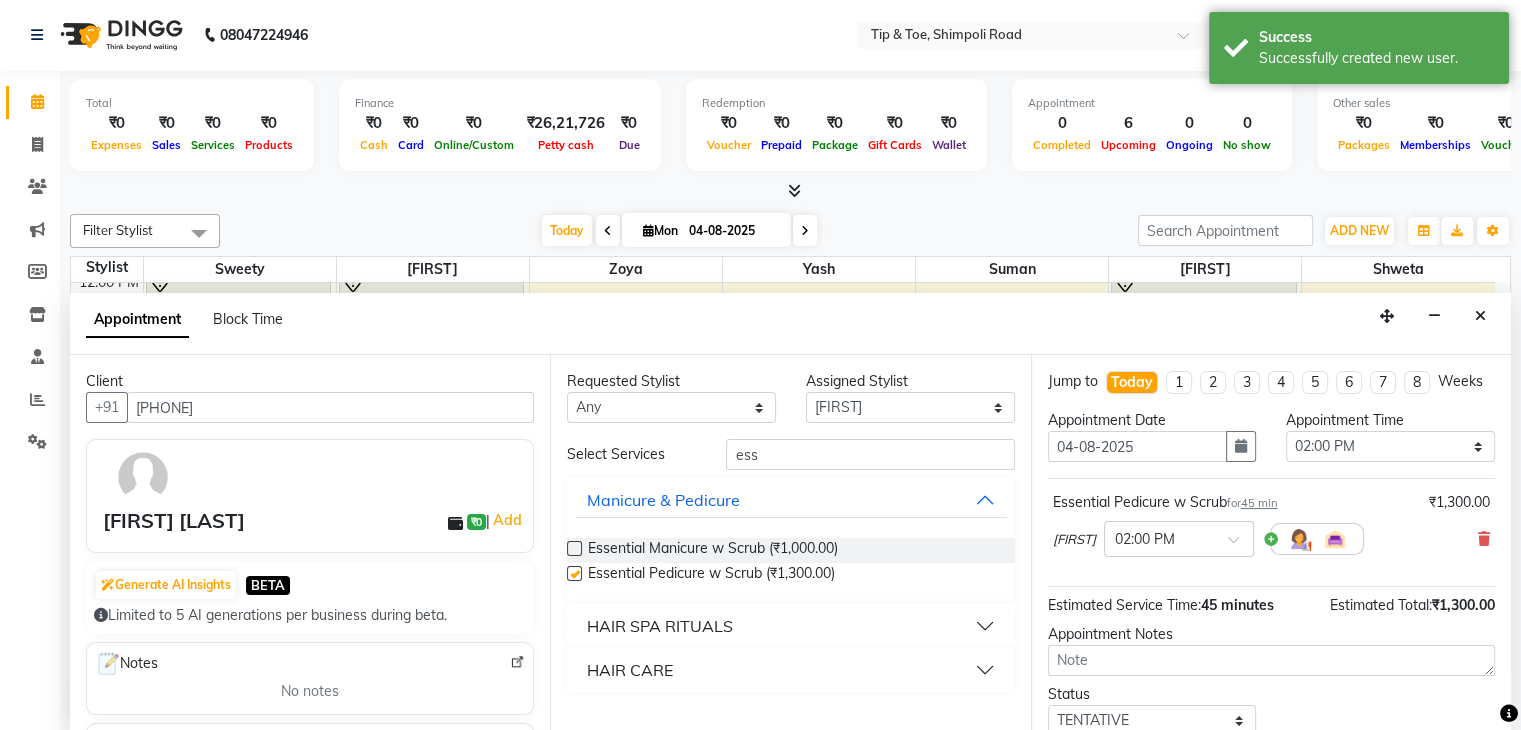 checkbox on "false" 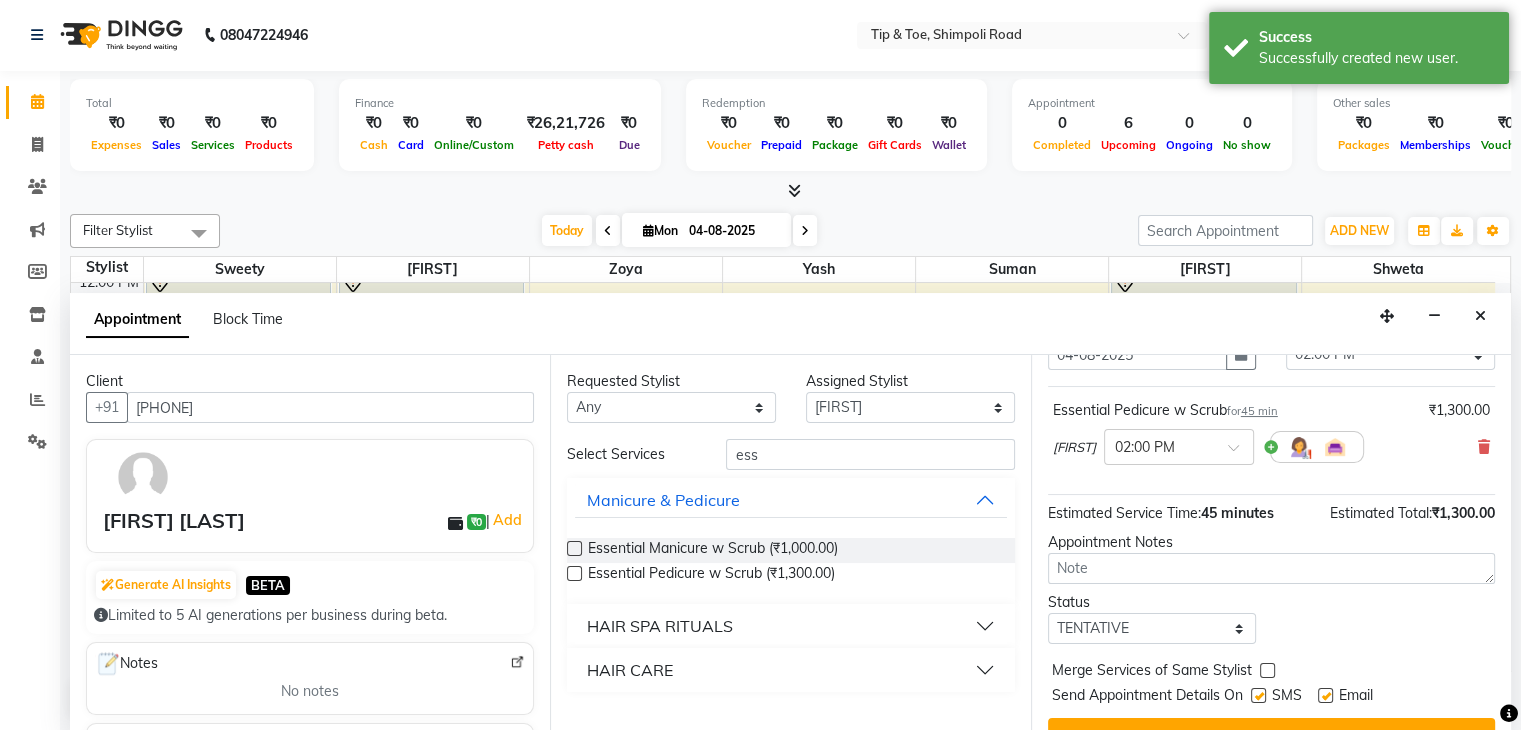 scroll, scrollTop: 149, scrollLeft: 0, axis: vertical 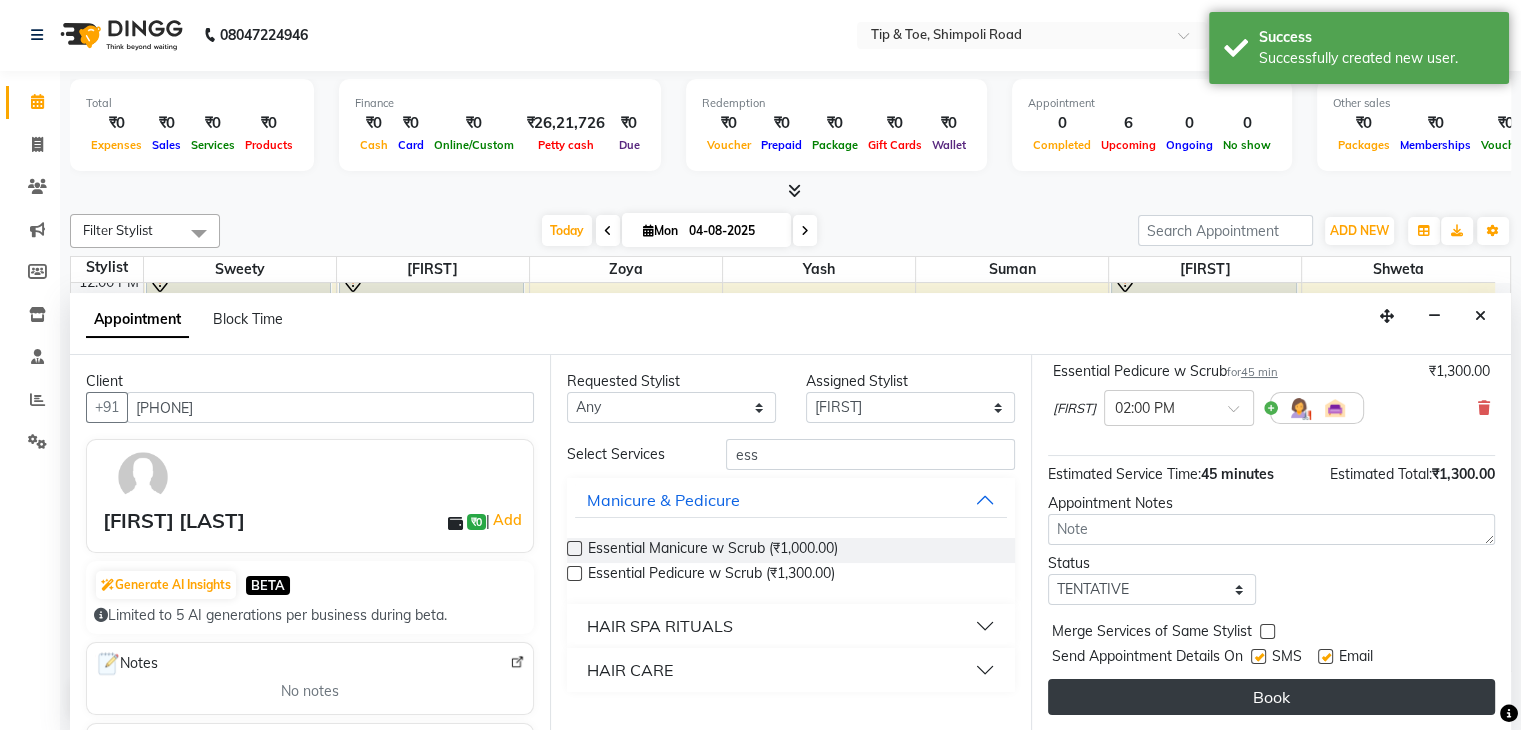 click on "Book" at bounding box center [1271, 697] 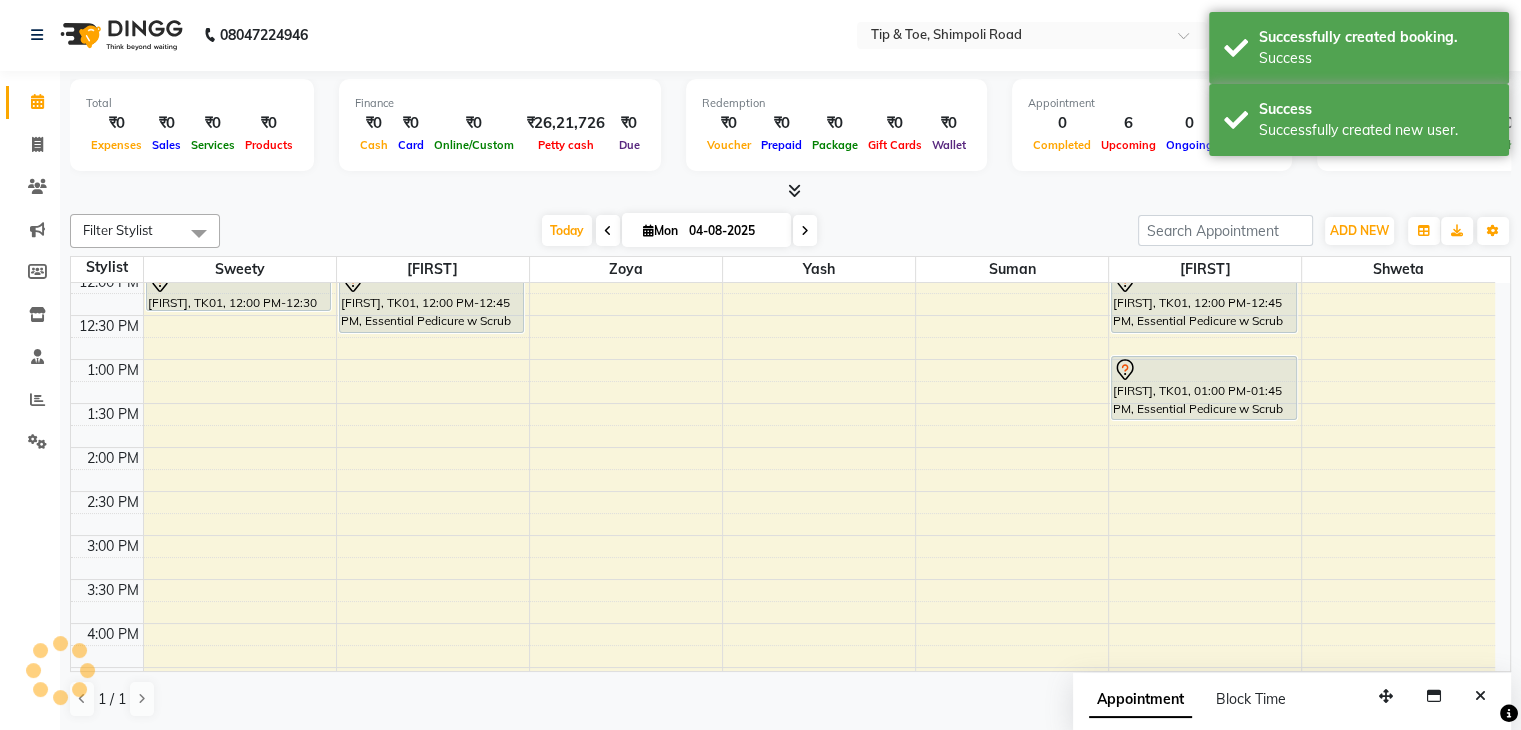 scroll, scrollTop: 0, scrollLeft: 0, axis: both 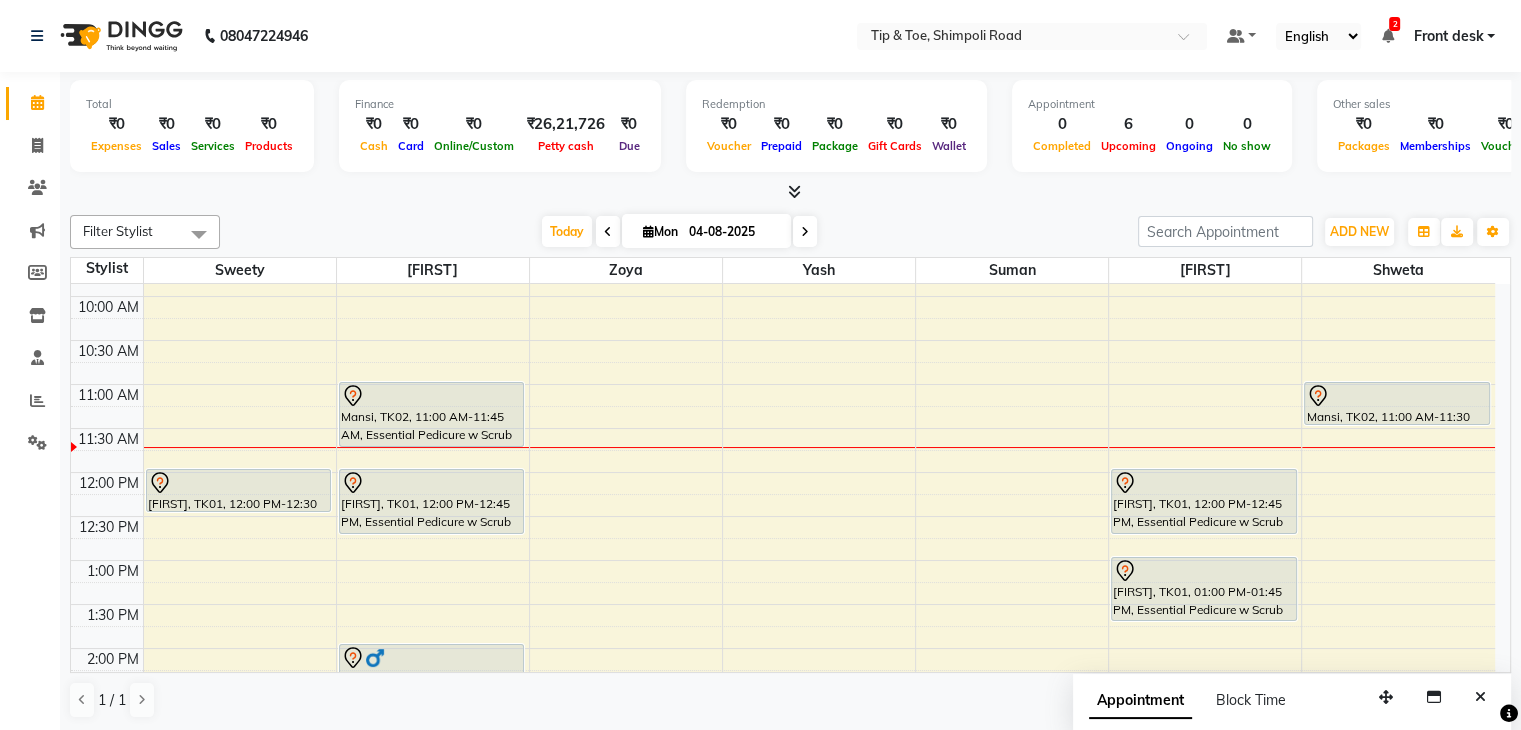 click at bounding box center [608, 231] 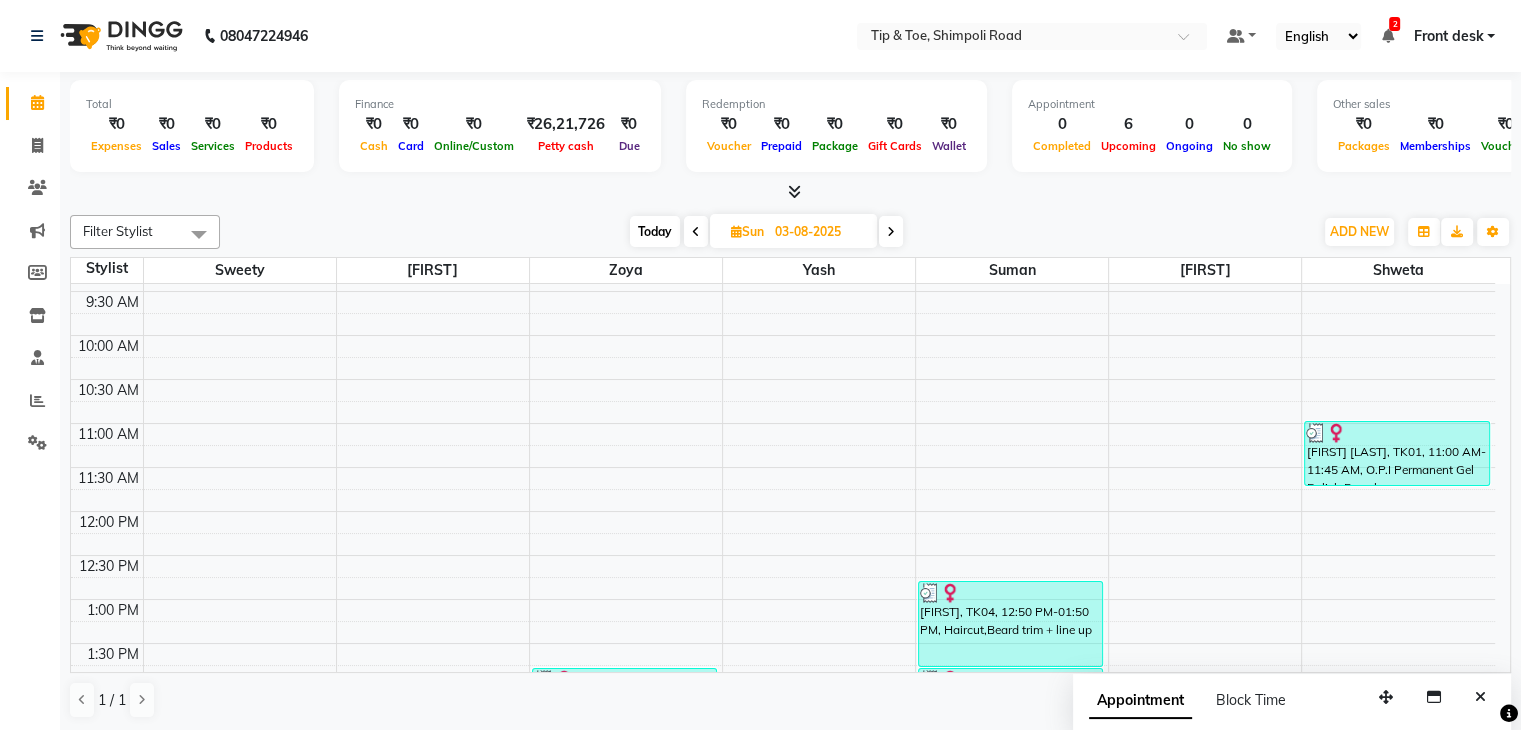 scroll, scrollTop: 0, scrollLeft: 0, axis: both 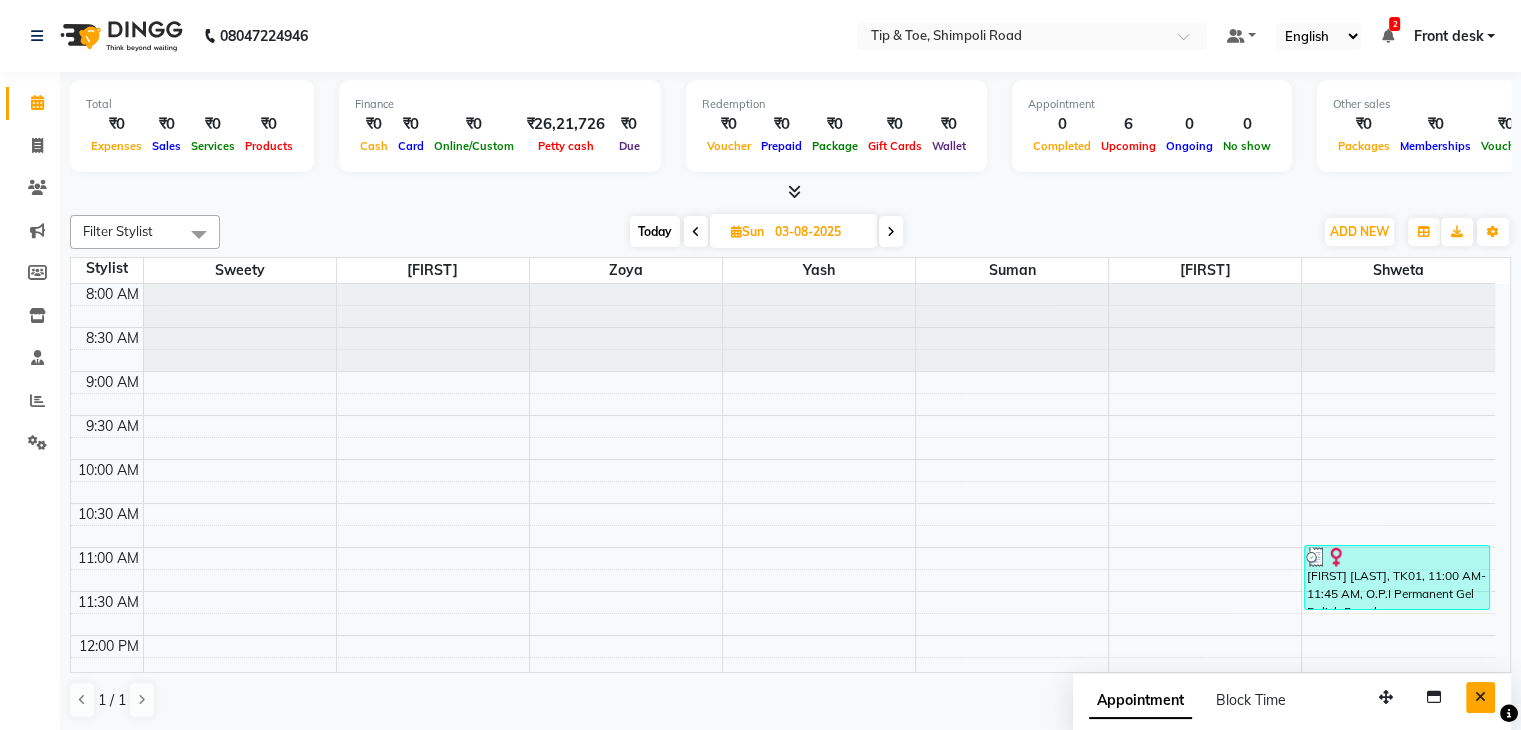 click at bounding box center (1480, 697) 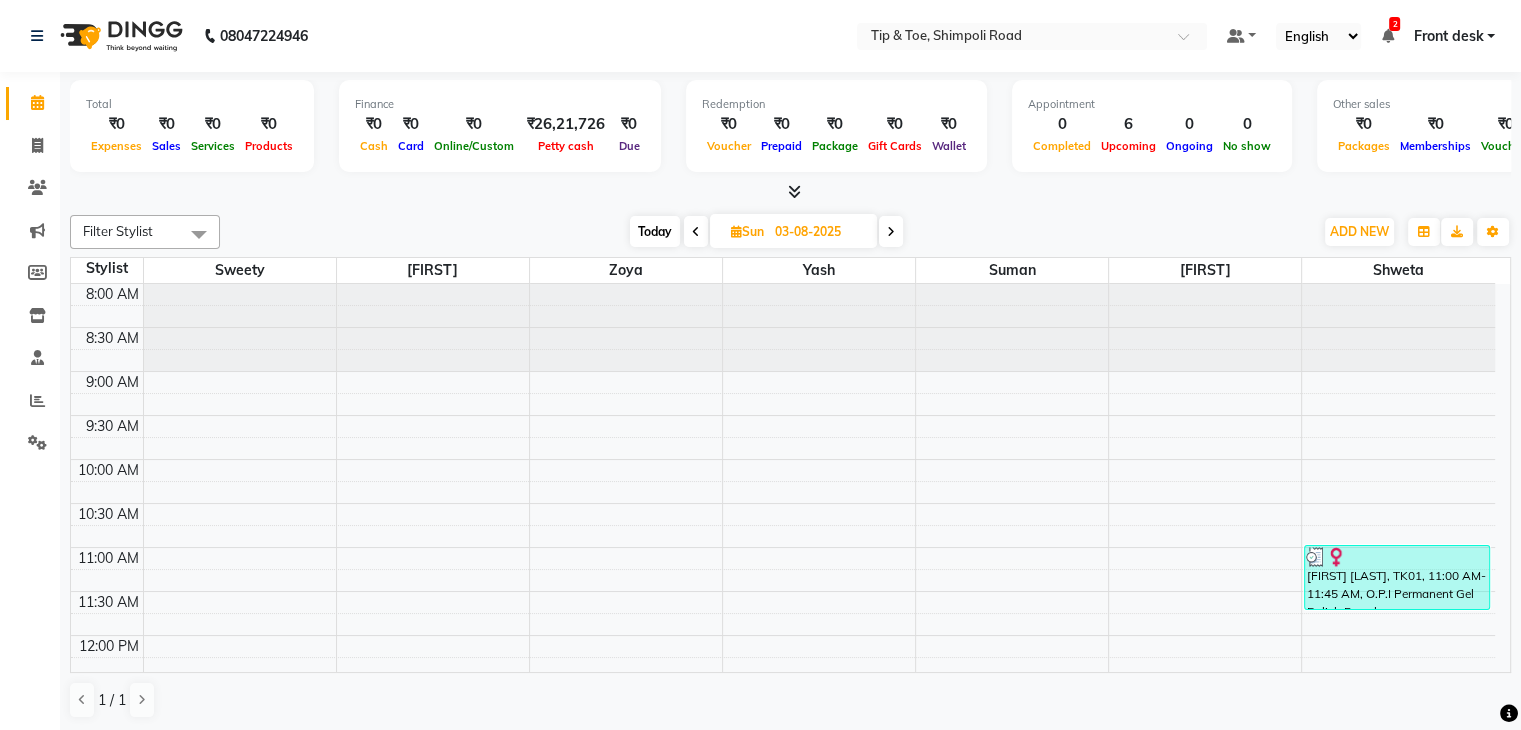 click on "Today" at bounding box center (655, 231) 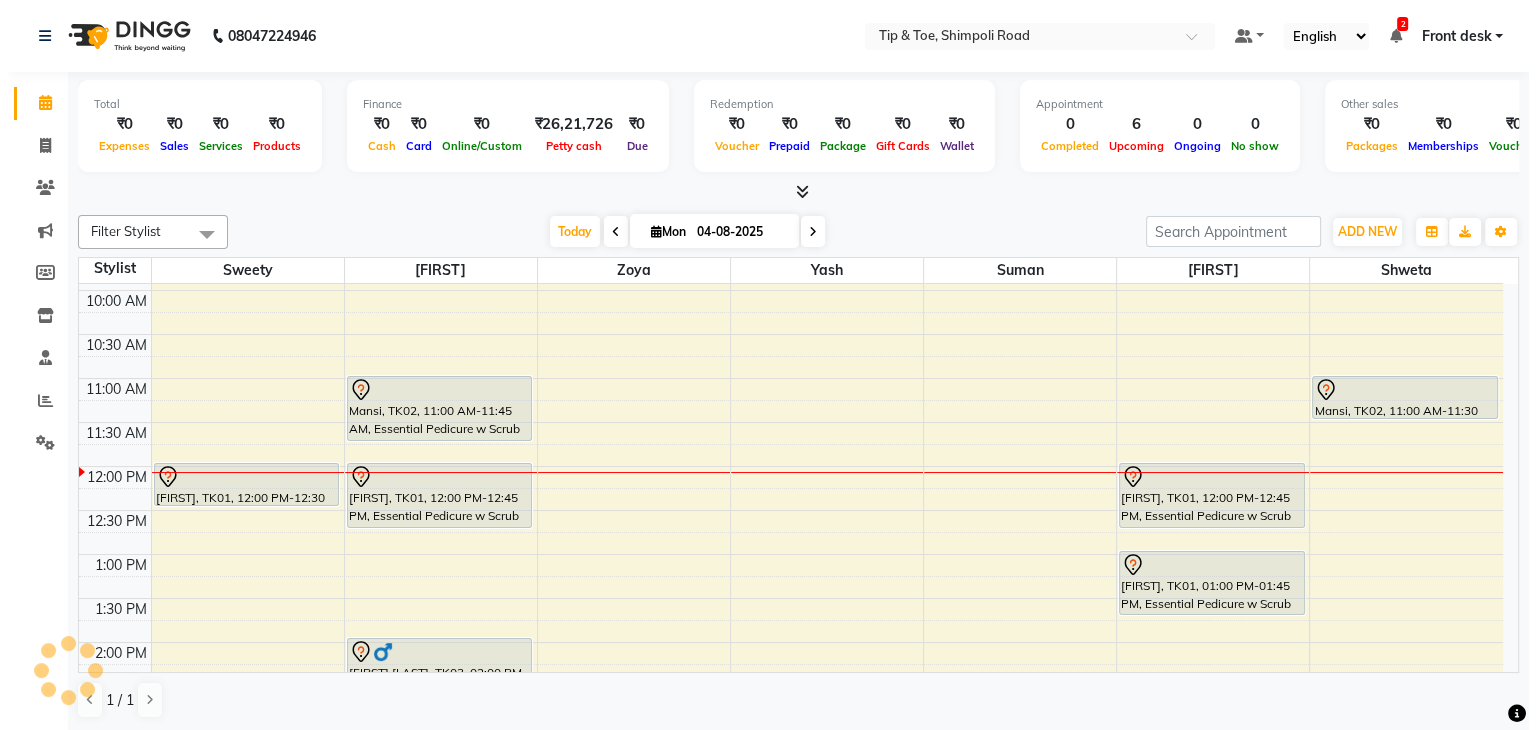 scroll, scrollTop: 0, scrollLeft: 0, axis: both 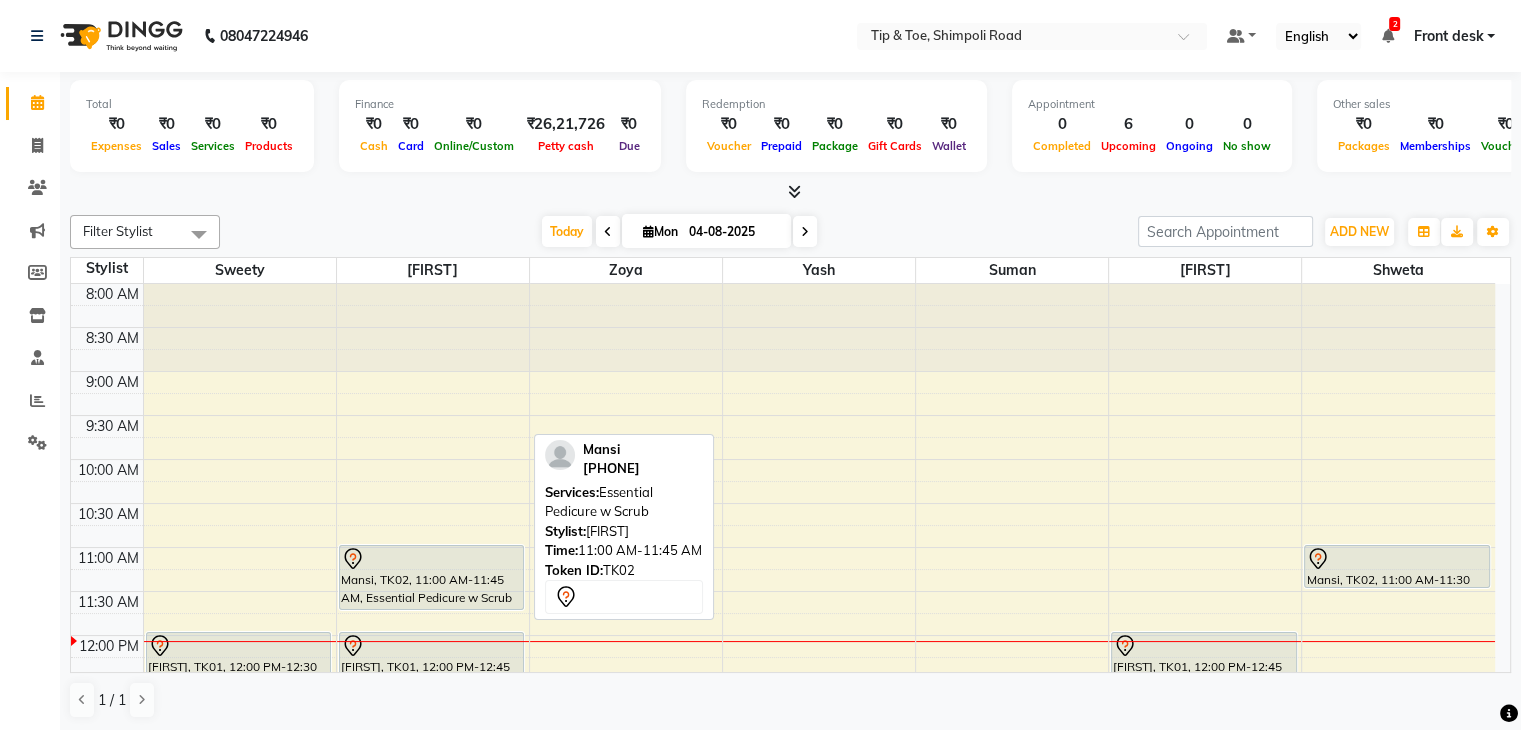 click on "Mansi, TK02, 11:00 AM-11:45 AM, Essential Pedicure w Scrub" at bounding box center [431, 577] 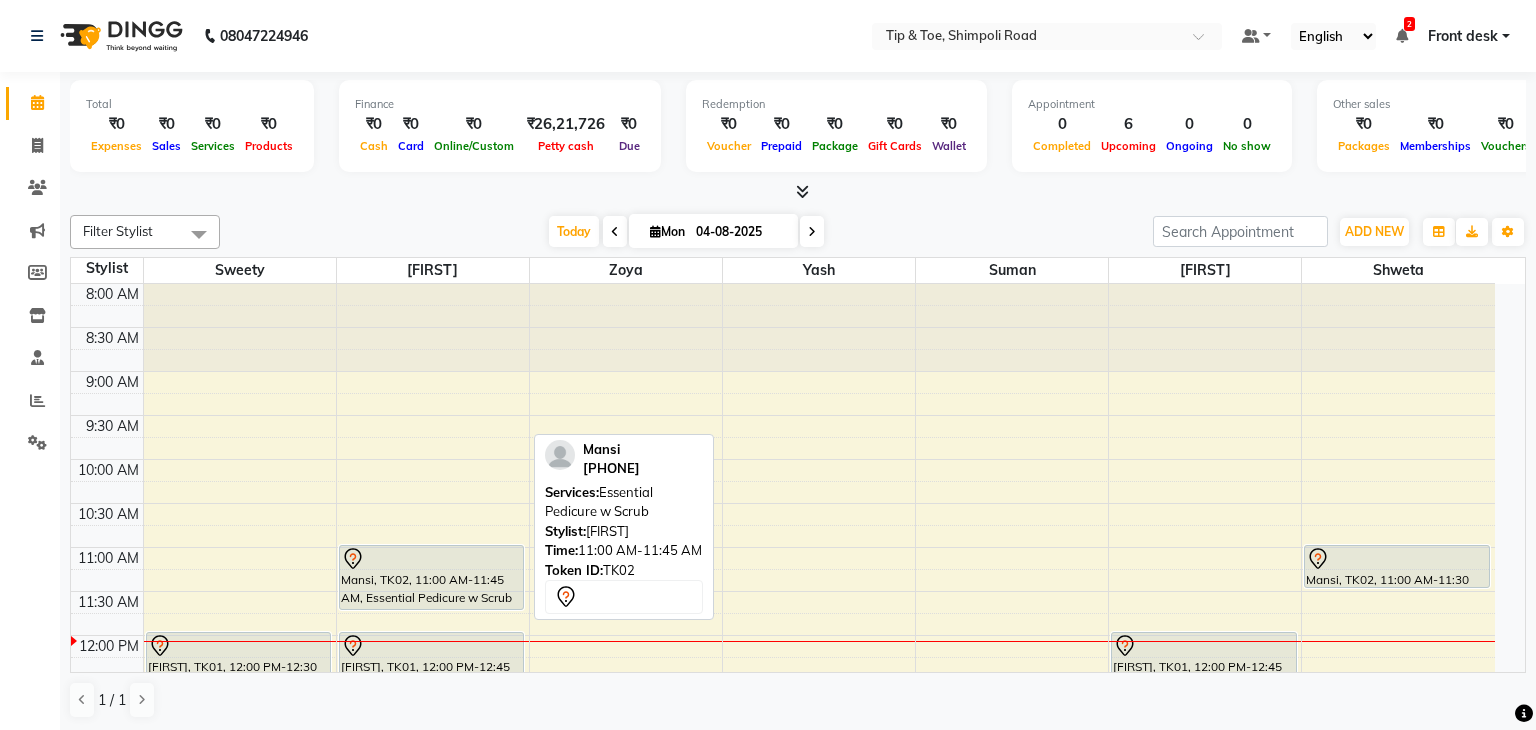 select on "7" 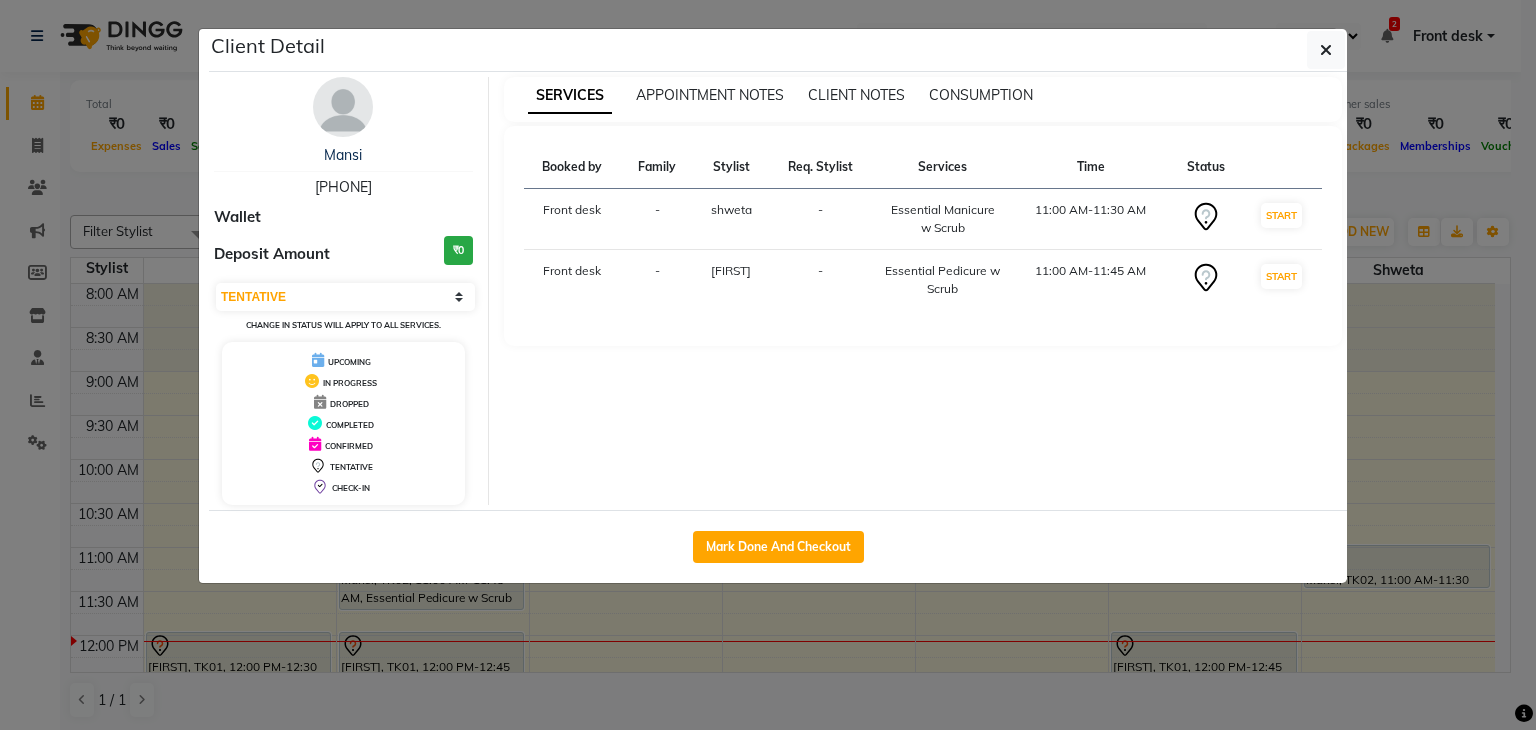 click on "Mansi    [PHONE]" at bounding box center (343, 171) 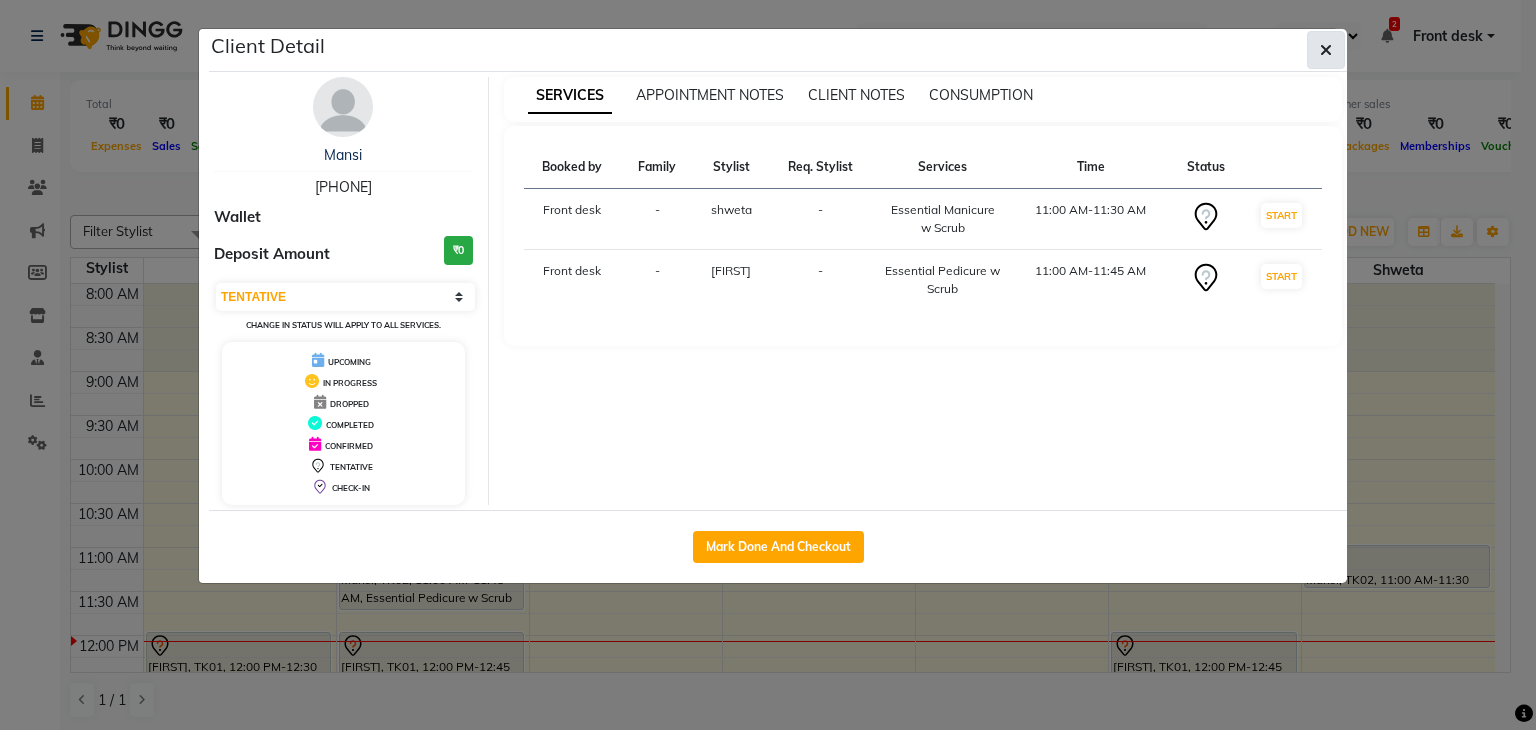 click 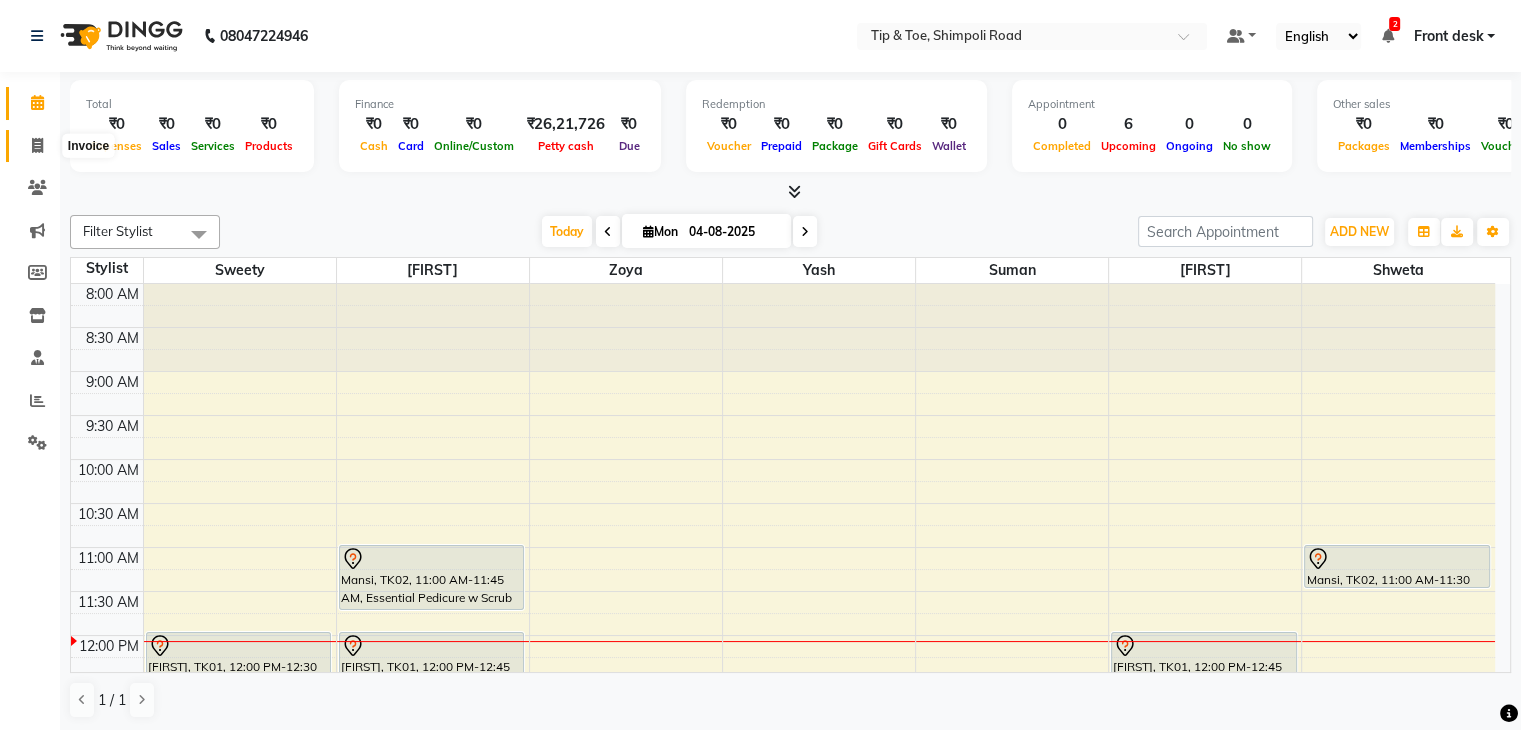 click 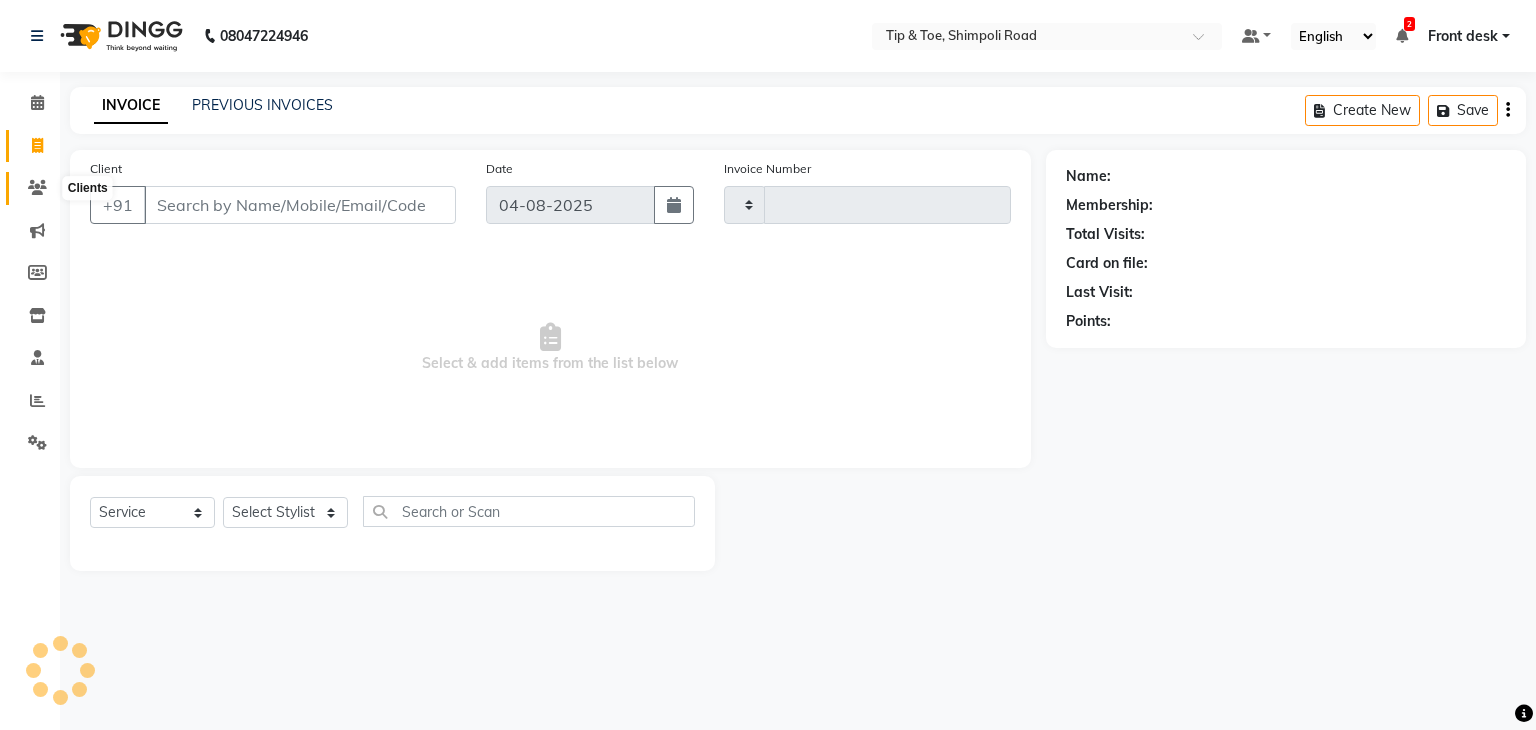 click 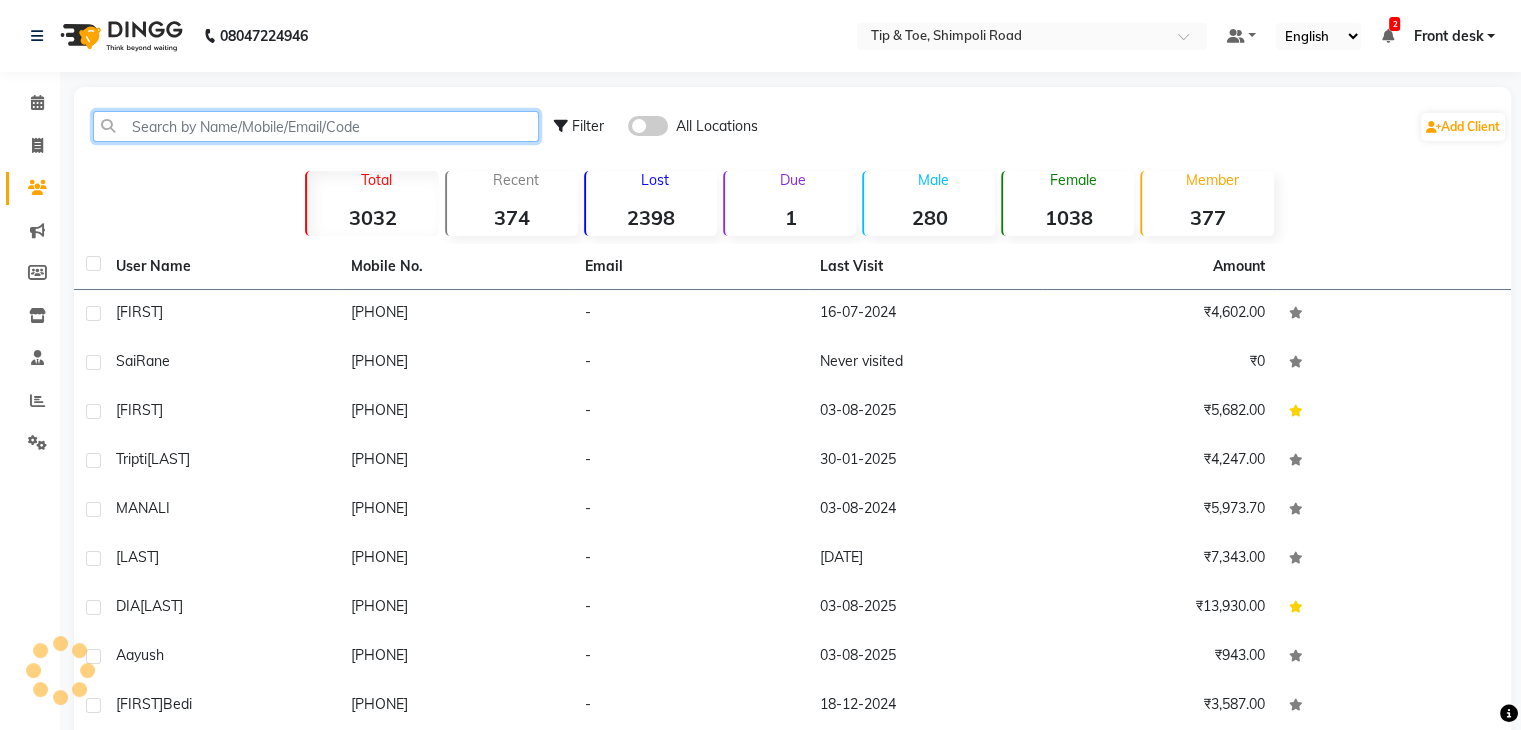 click 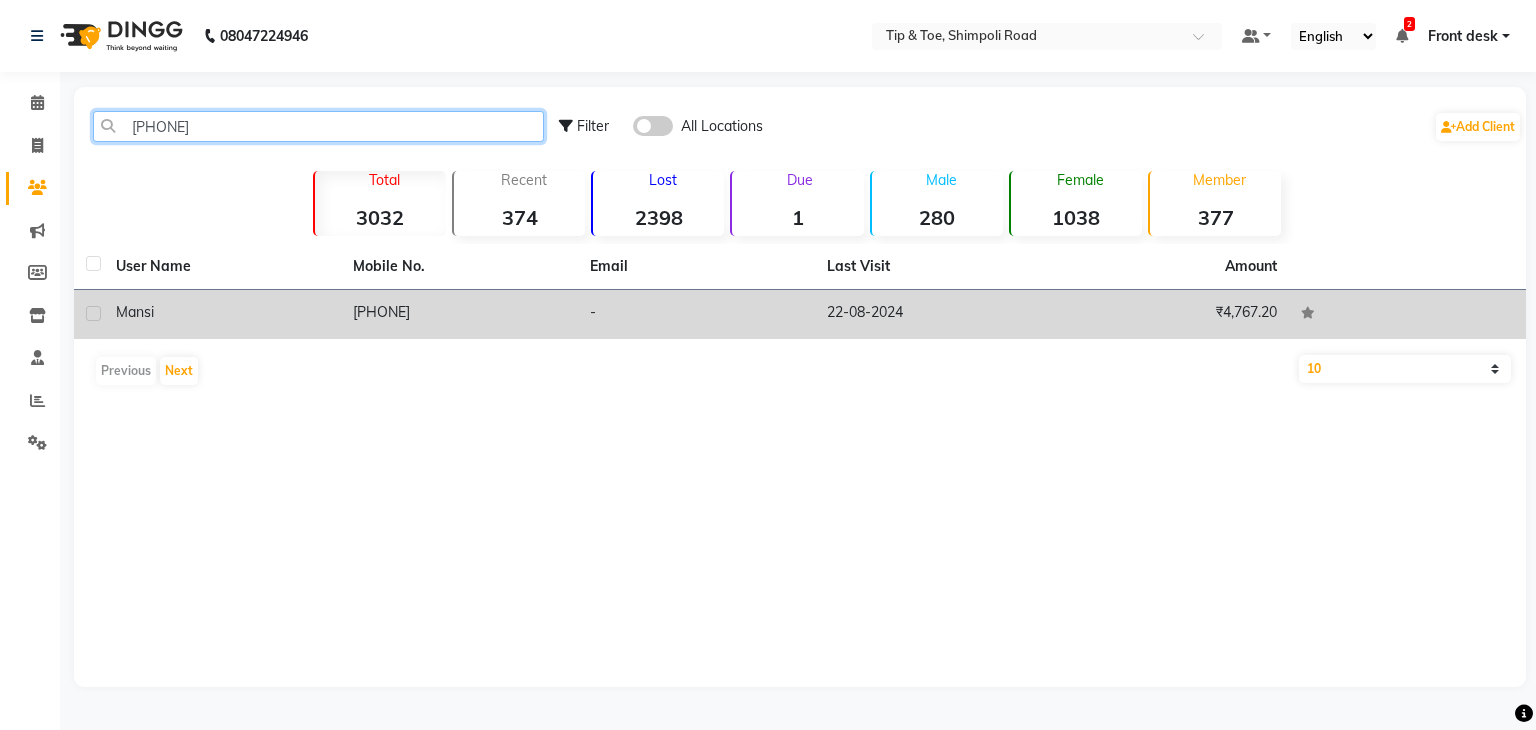 type on "[PHONE]" 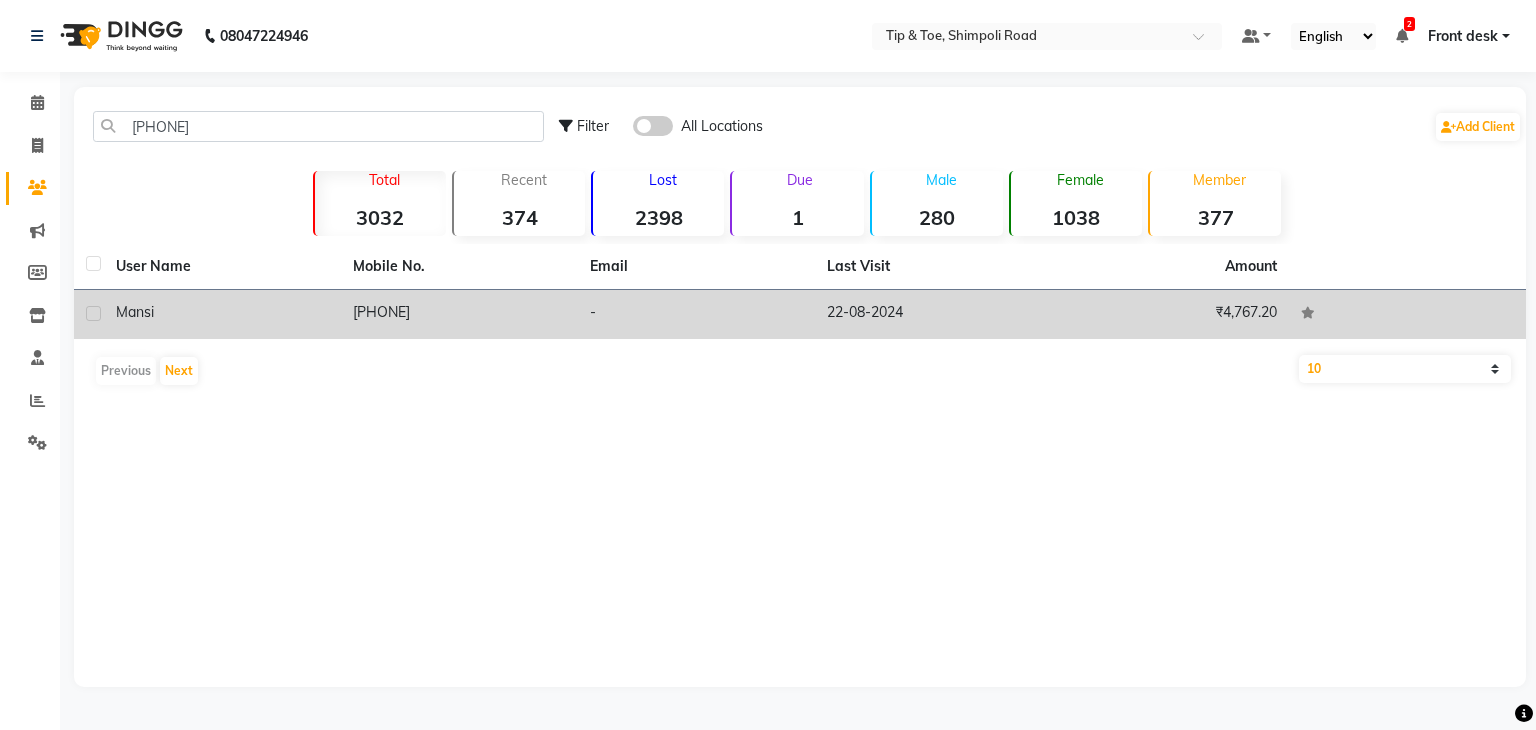 click on "[PHONE]" 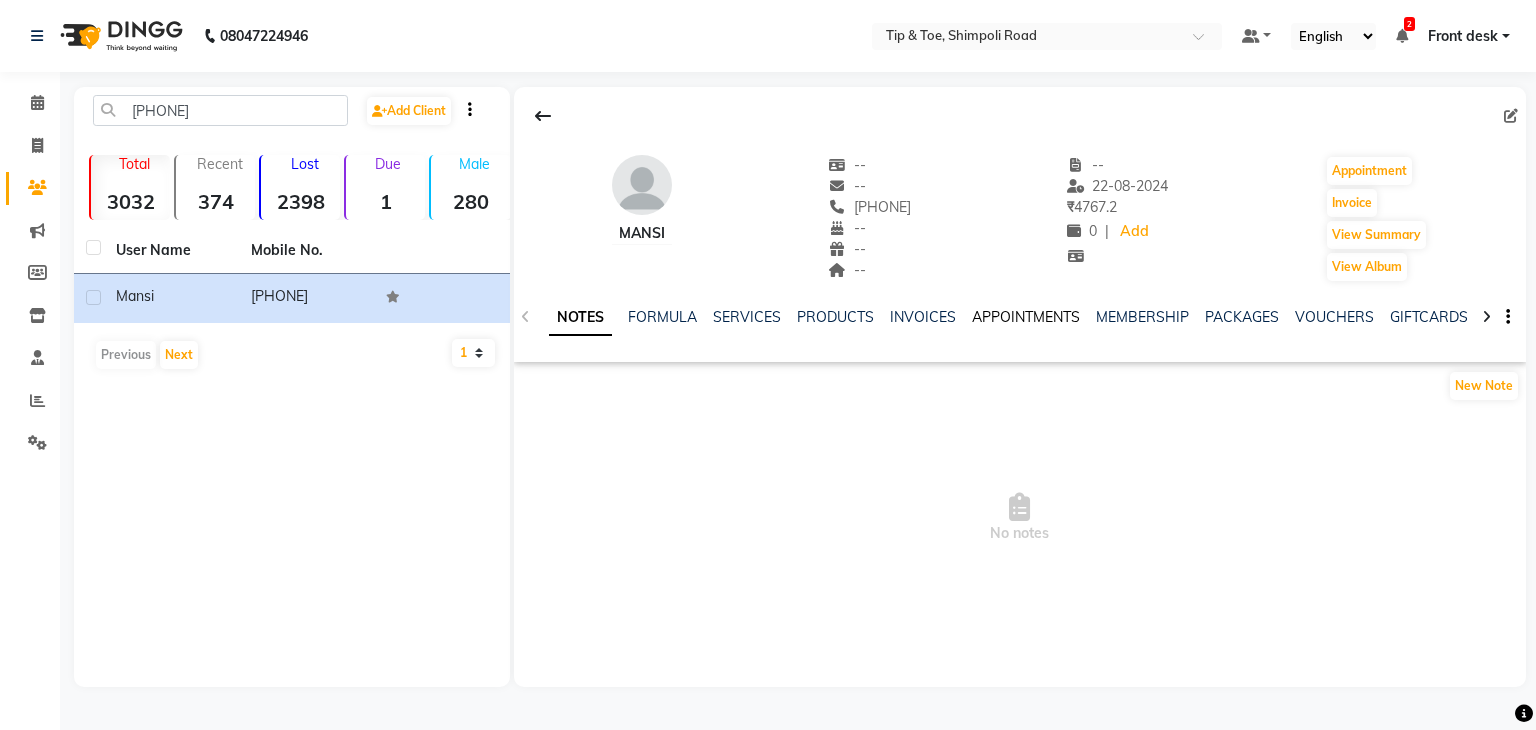 click on "APPOINTMENTS" 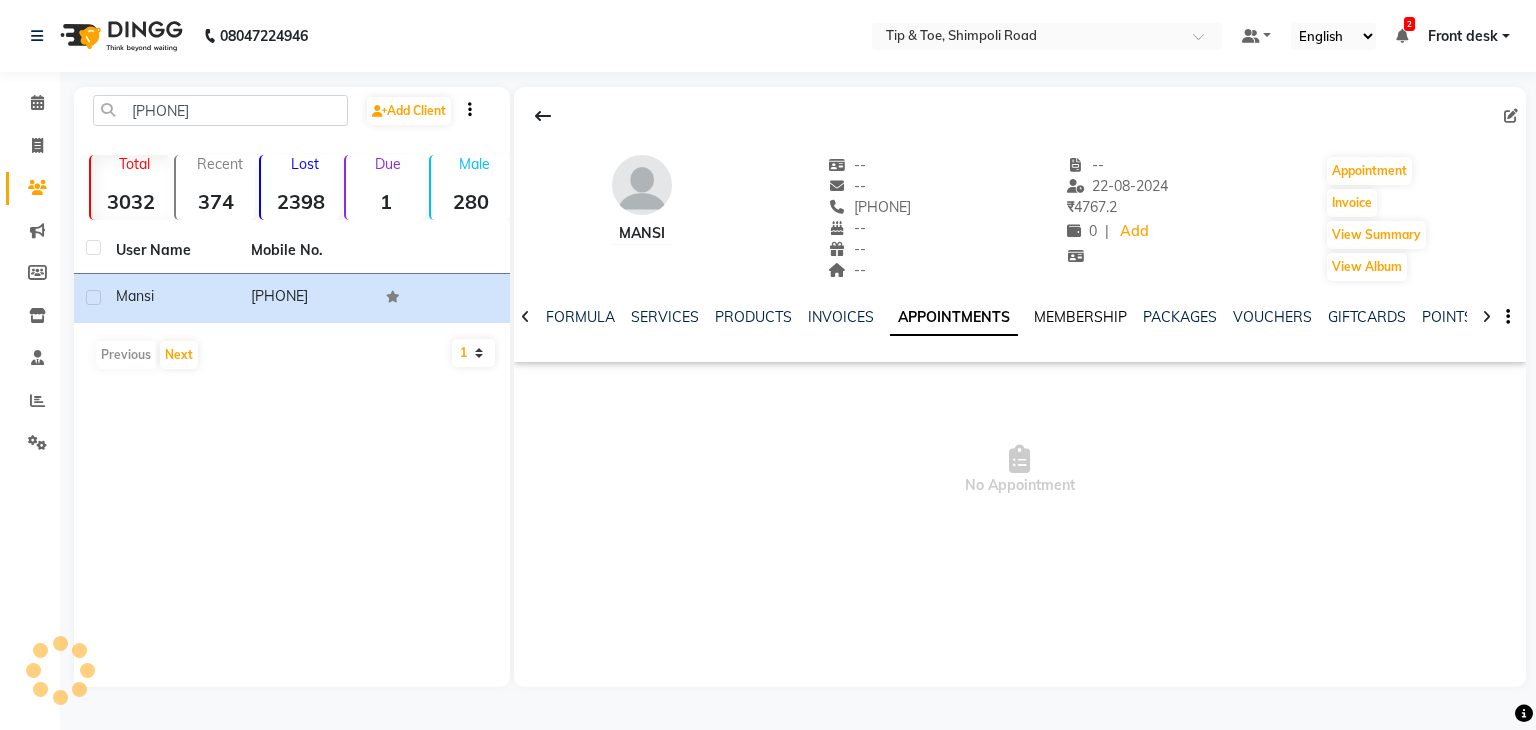 click on "NOTES FORMULA SERVICES PRODUCTS INVOICES APPOINTMENTS MEMBERSHIP PACKAGES VOUCHERS GIFTCARDS POINTS FORMS FAMILY CARDS WALLET" 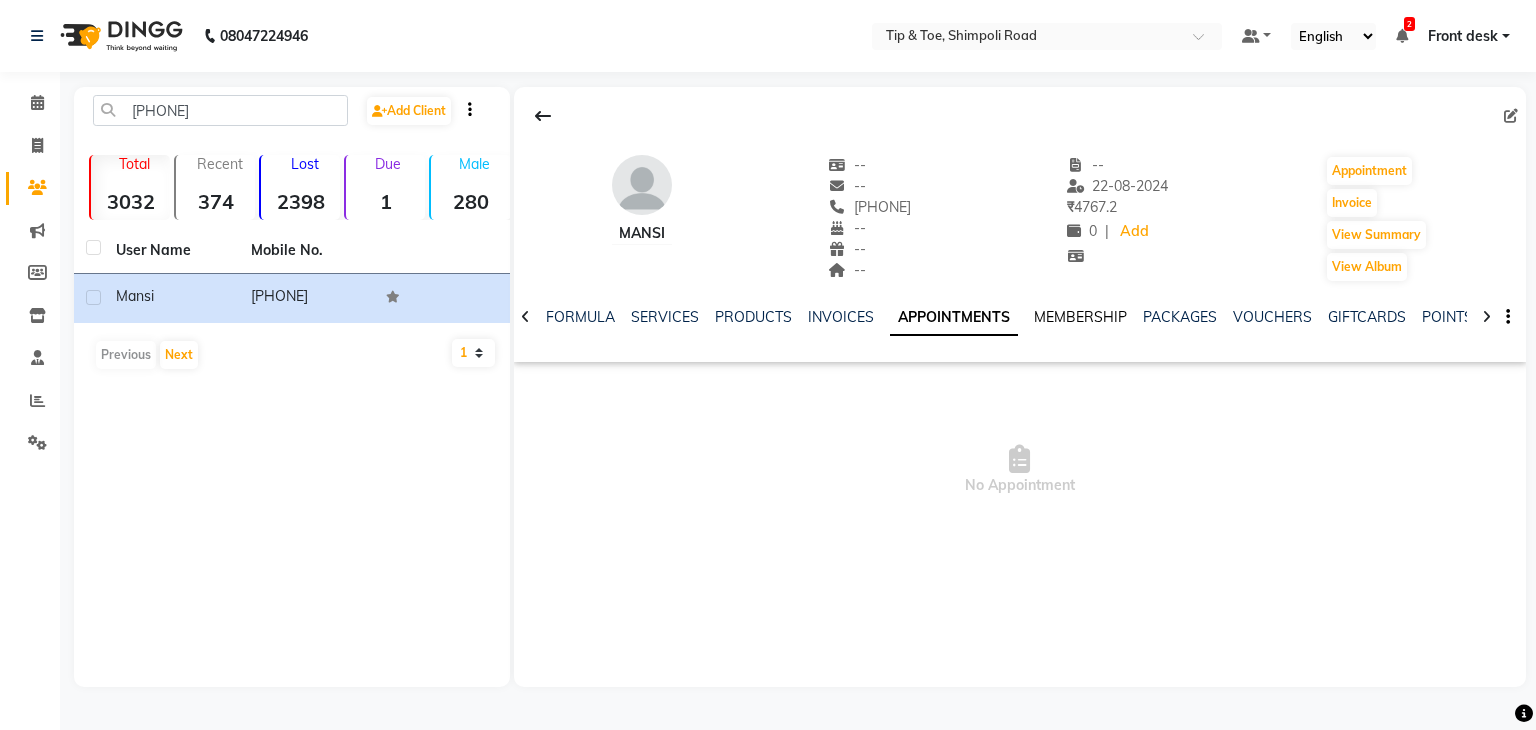 click on "MEMBERSHIP" 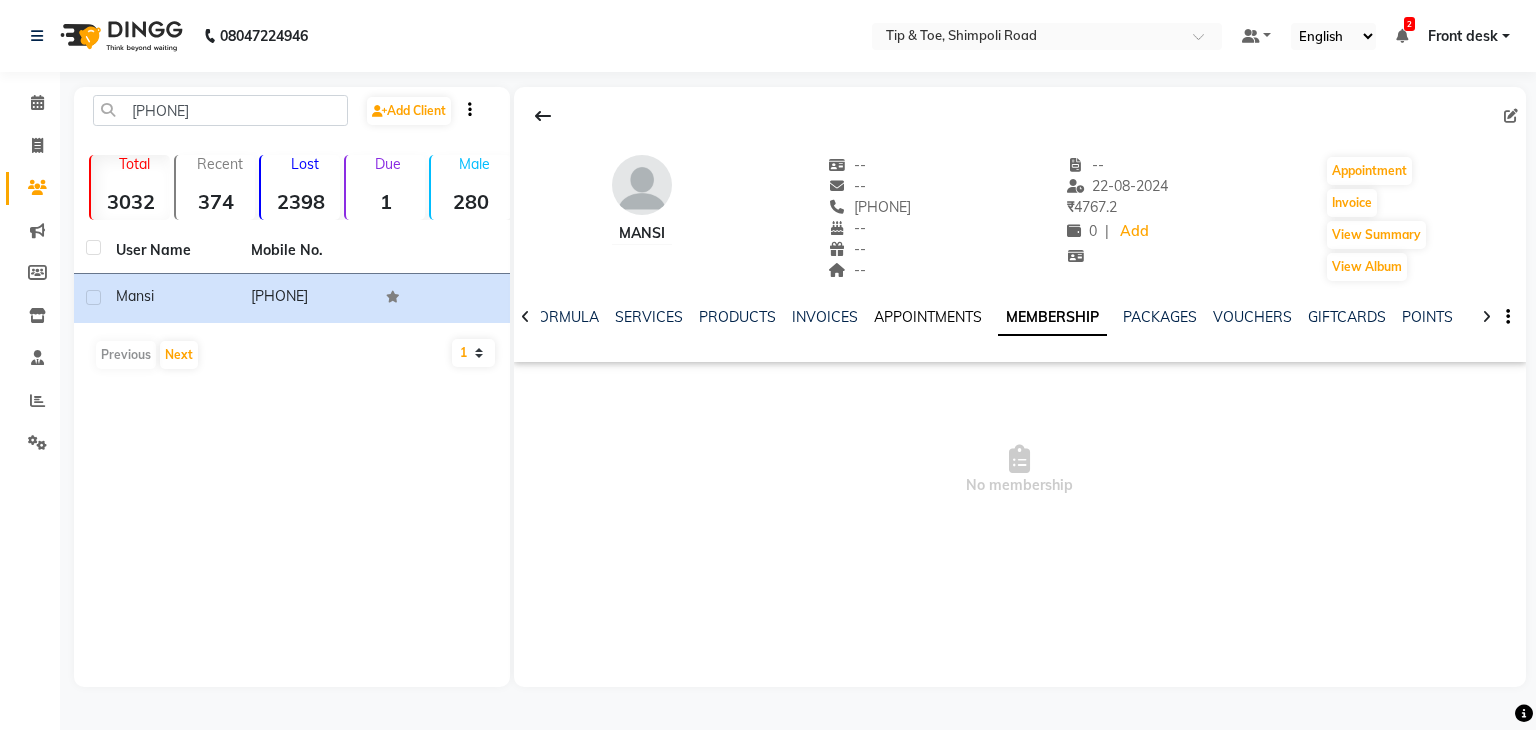 click on "APPOINTMENTS" 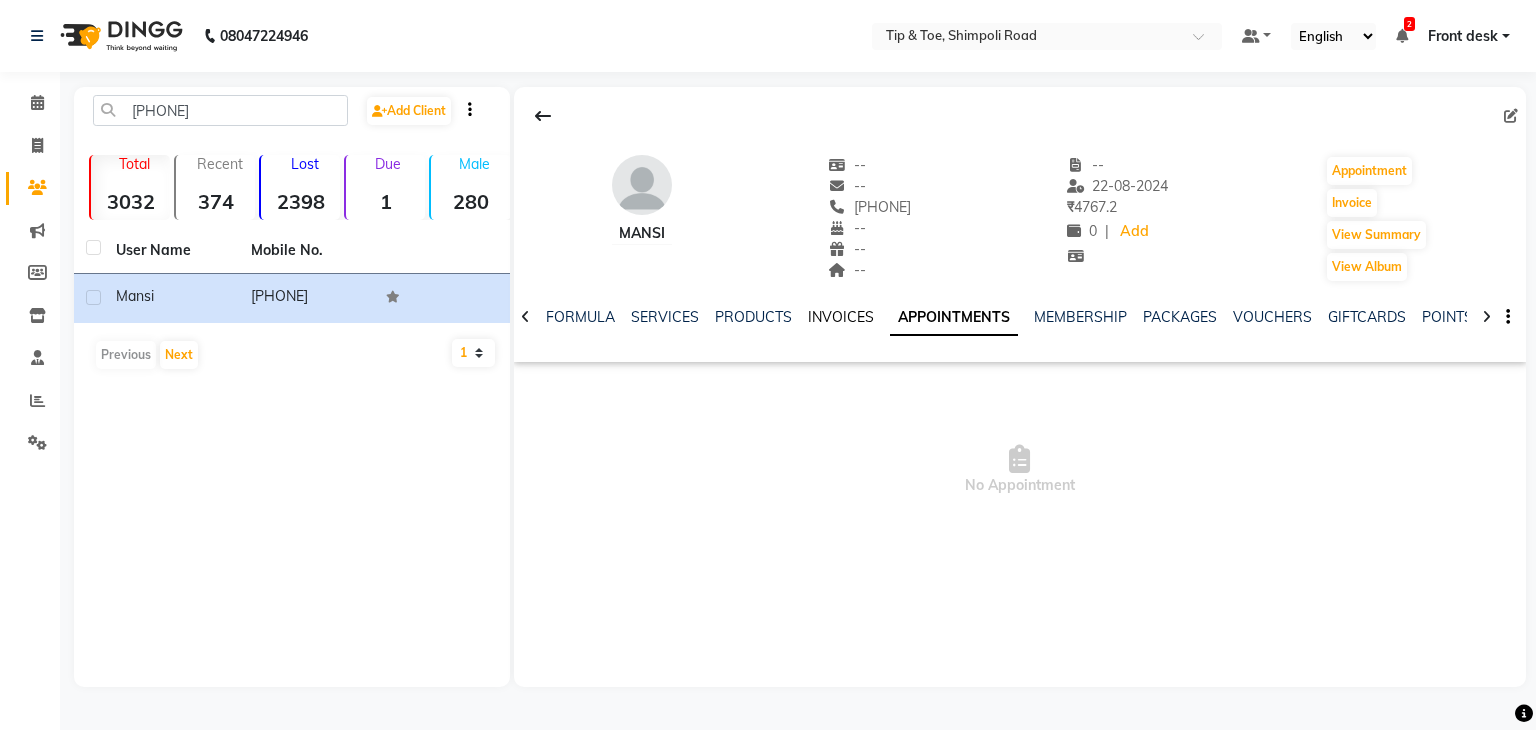 click on "INVOICES" 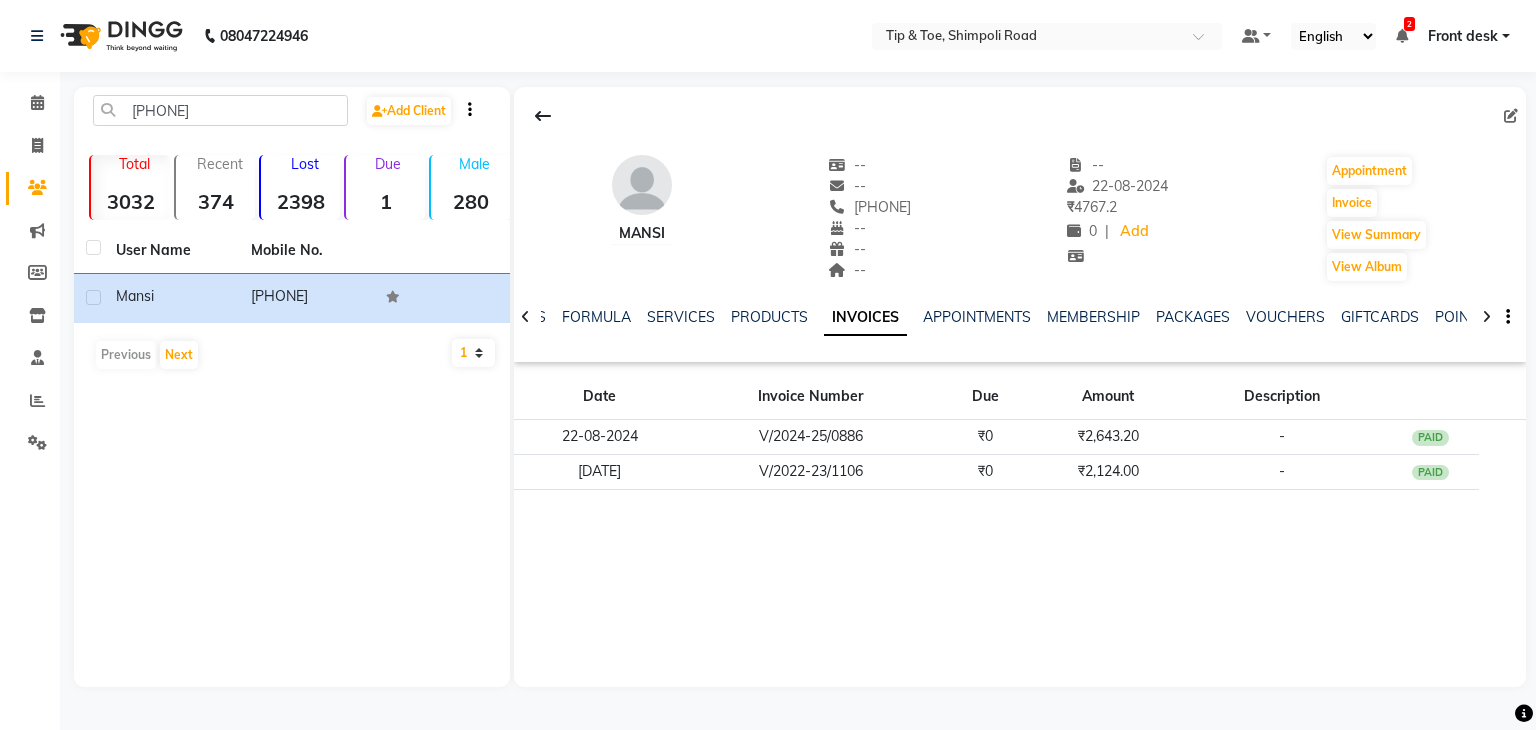 click on "PRODUCTS" 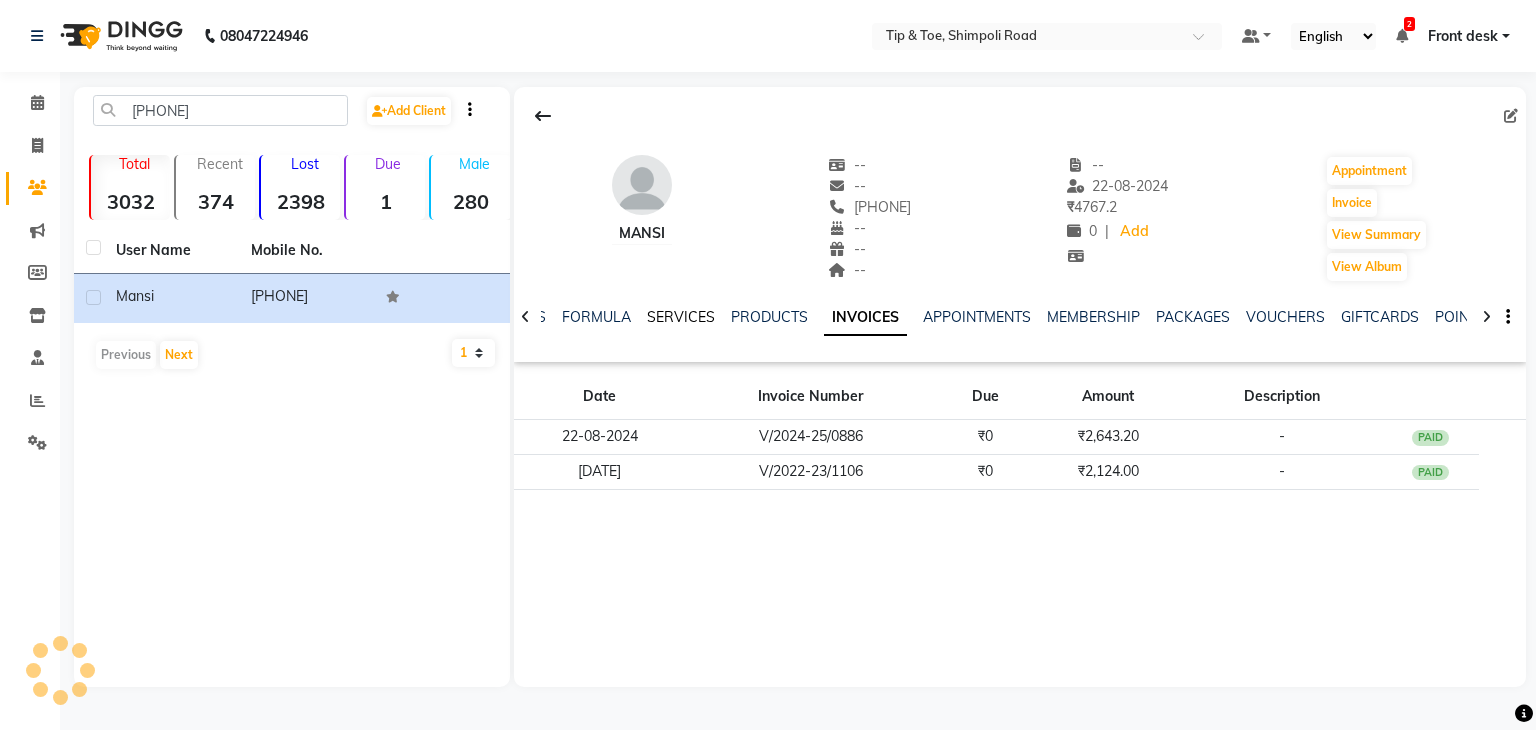 click on "SERVICES" 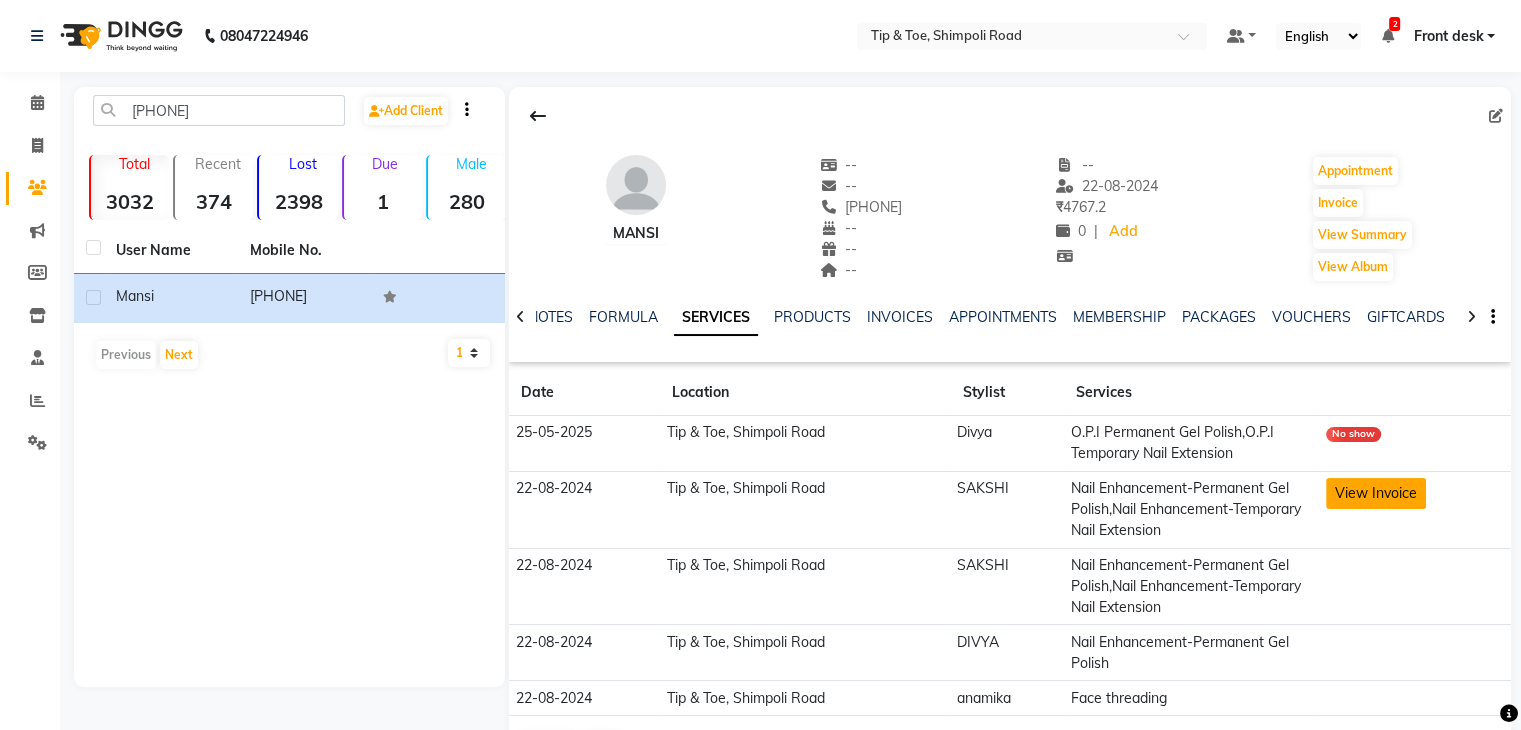 click on "View Invoice" 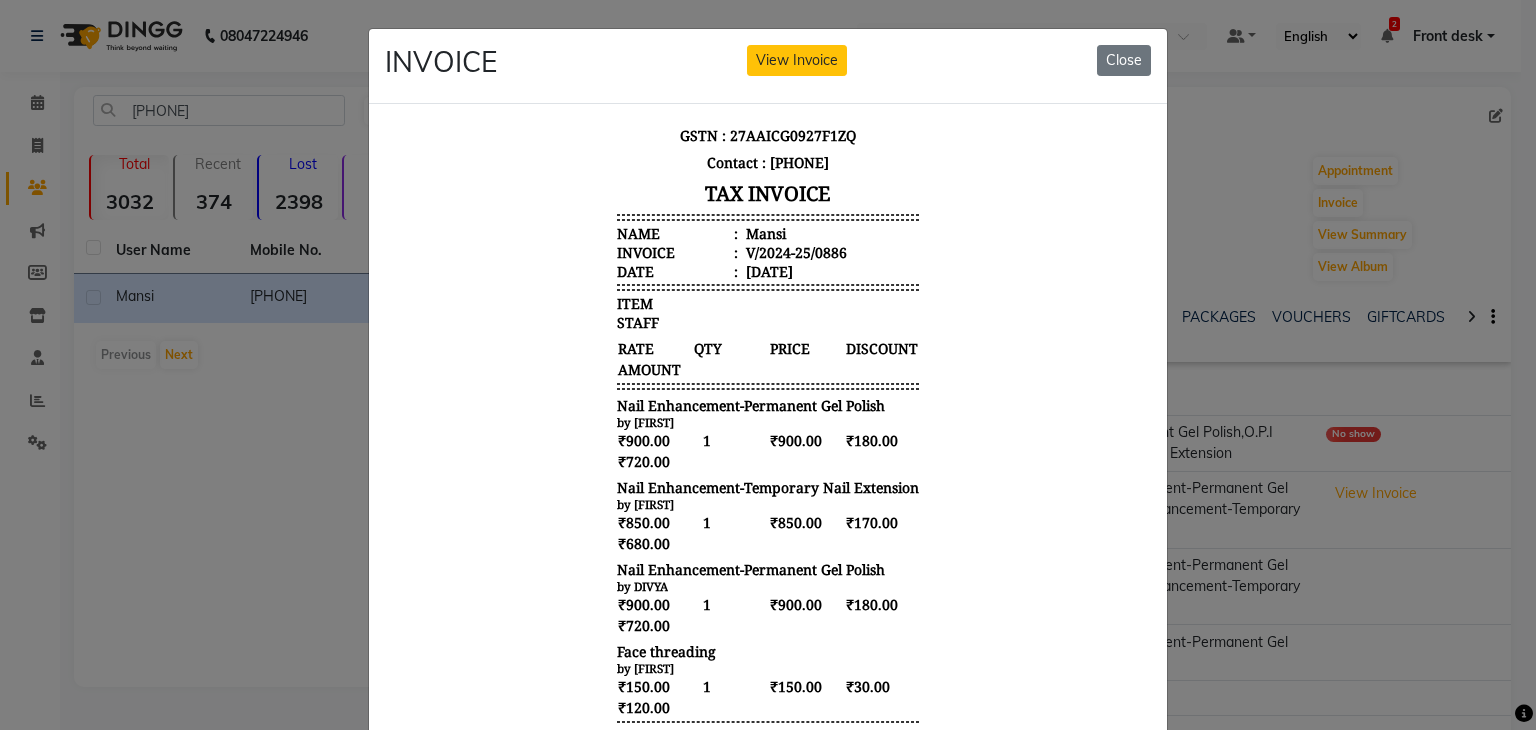 scroll, scrollTop: 157, scrollLeft: 0, axis: vertical 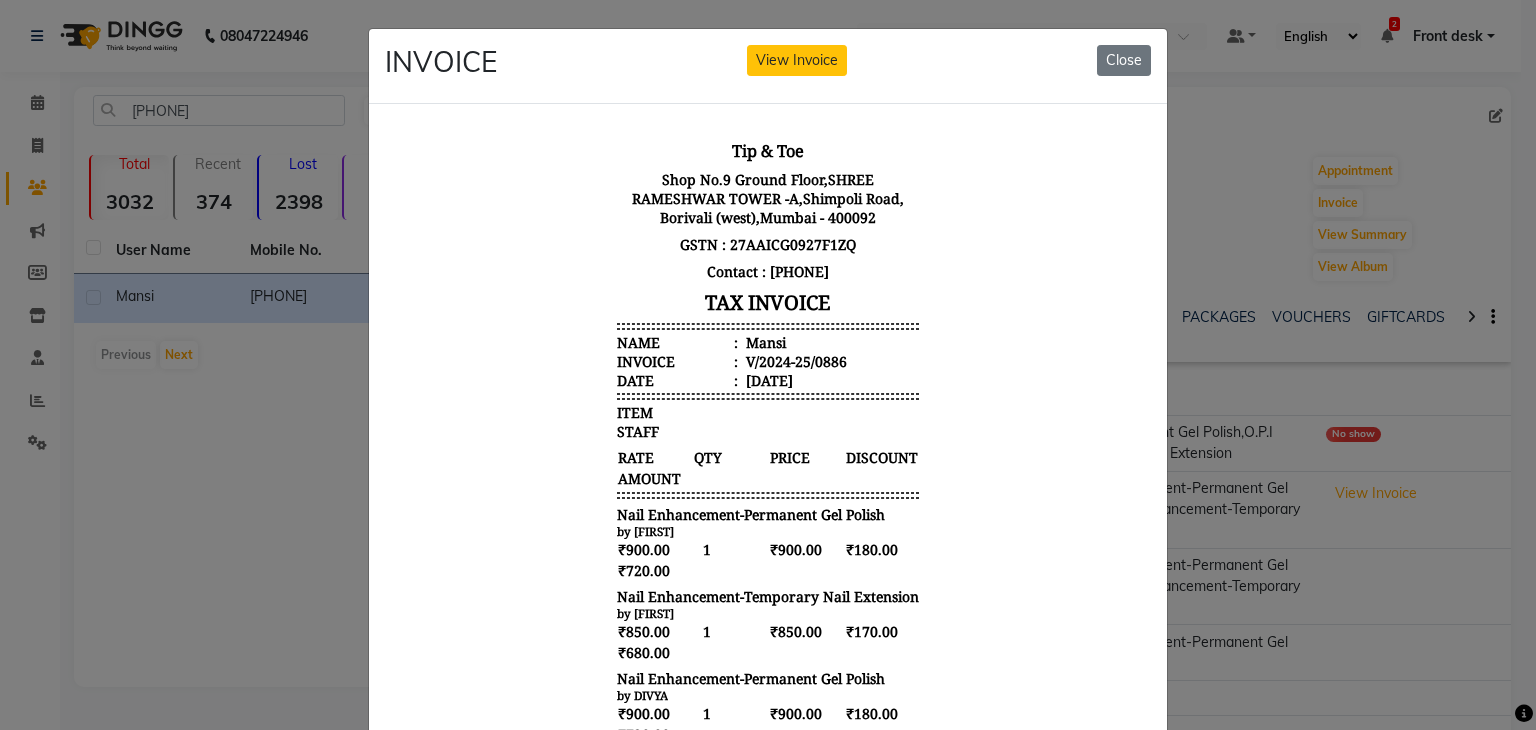 click on "INVOICE View Invoice Close" 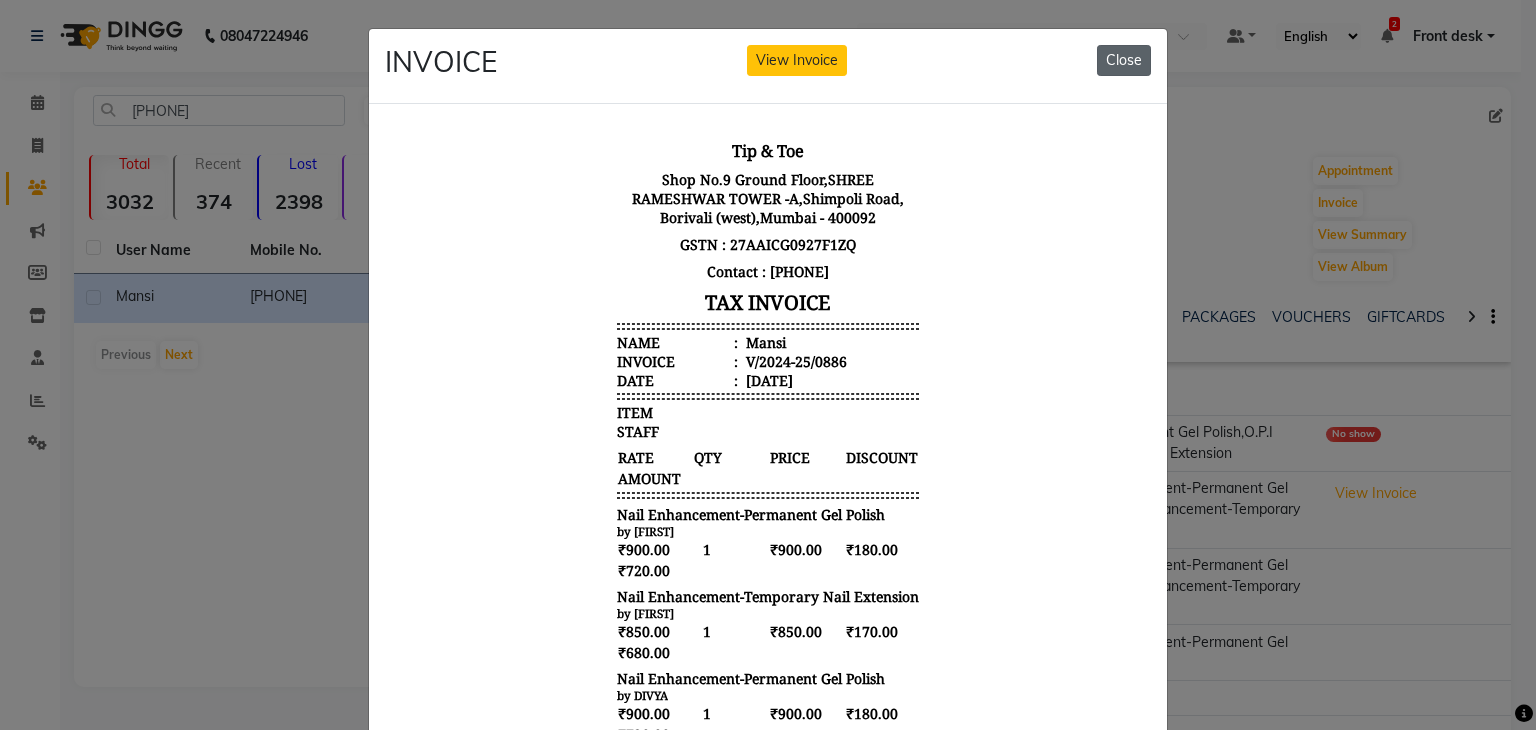 click on "Close" 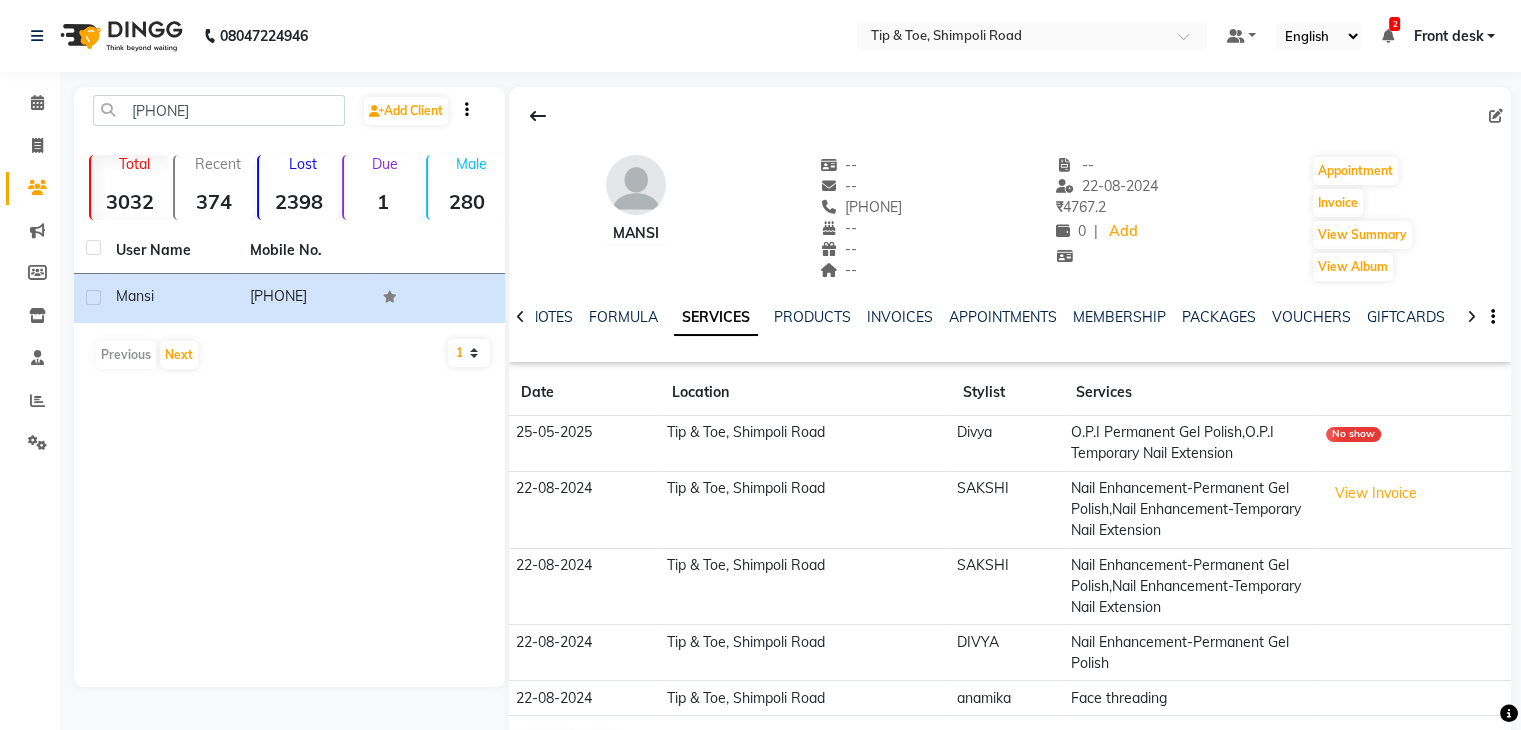 scroll, scrollTop: 71, scrollLeft: 0, axis: vertical 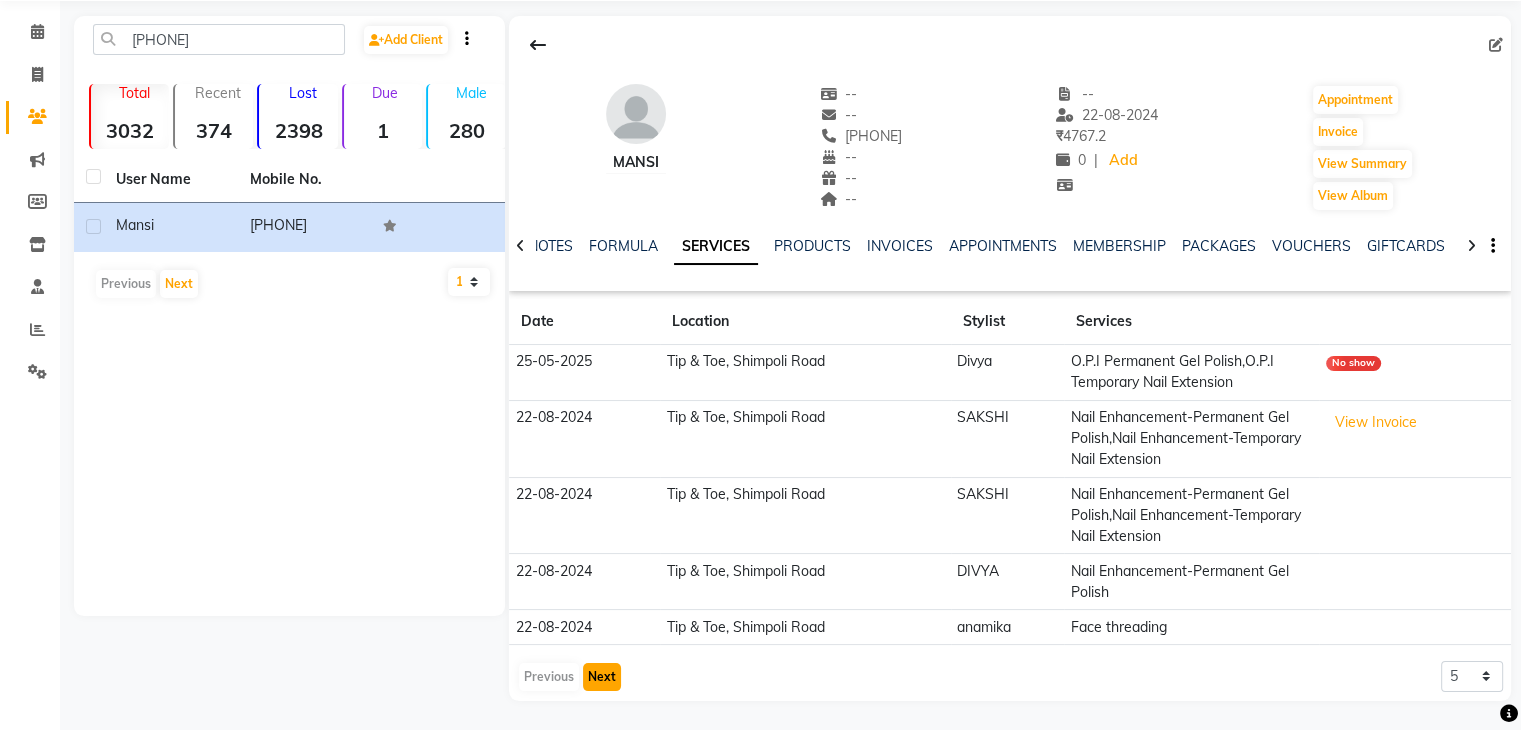click on "Next" 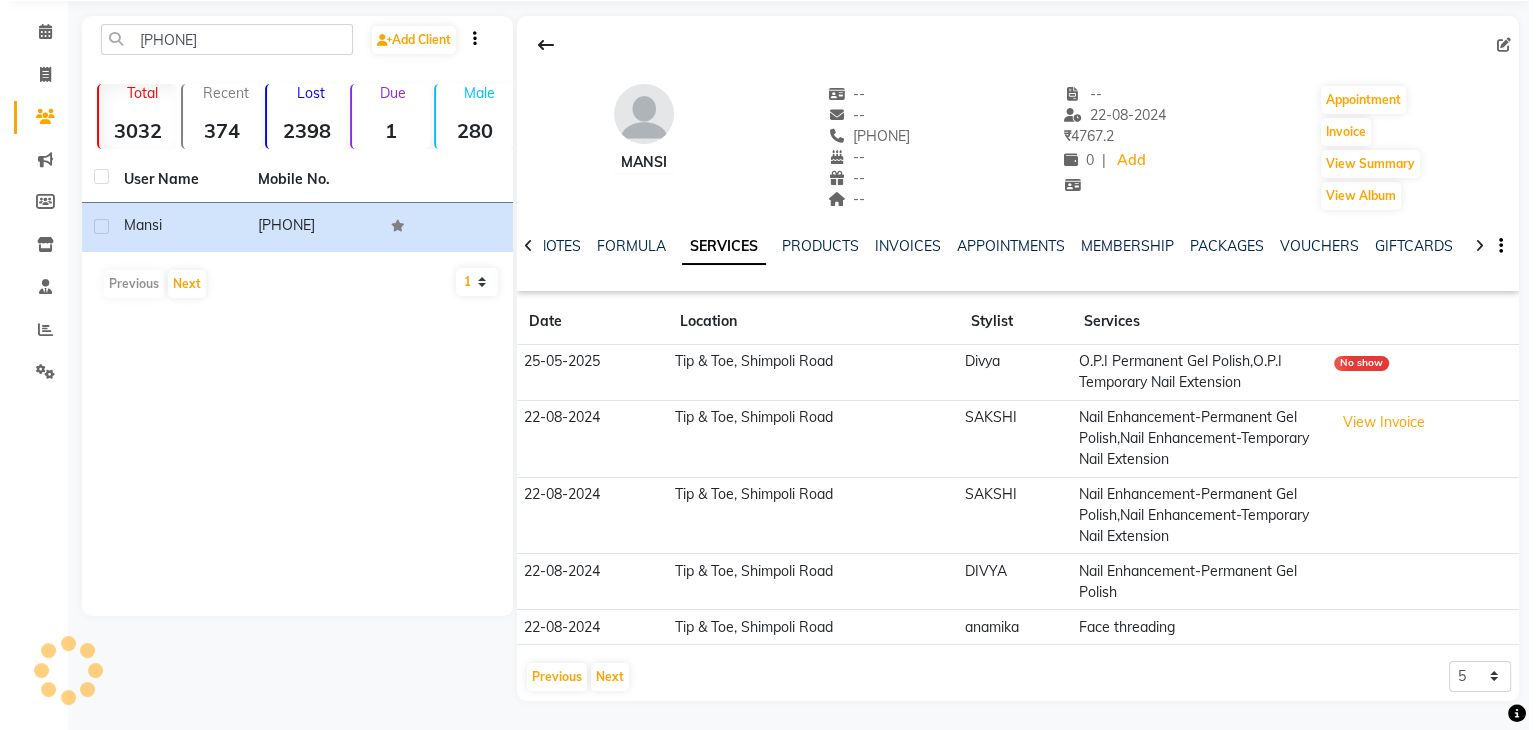 scroll, scrollTop: 0, scrollLeft: 0, axis: both 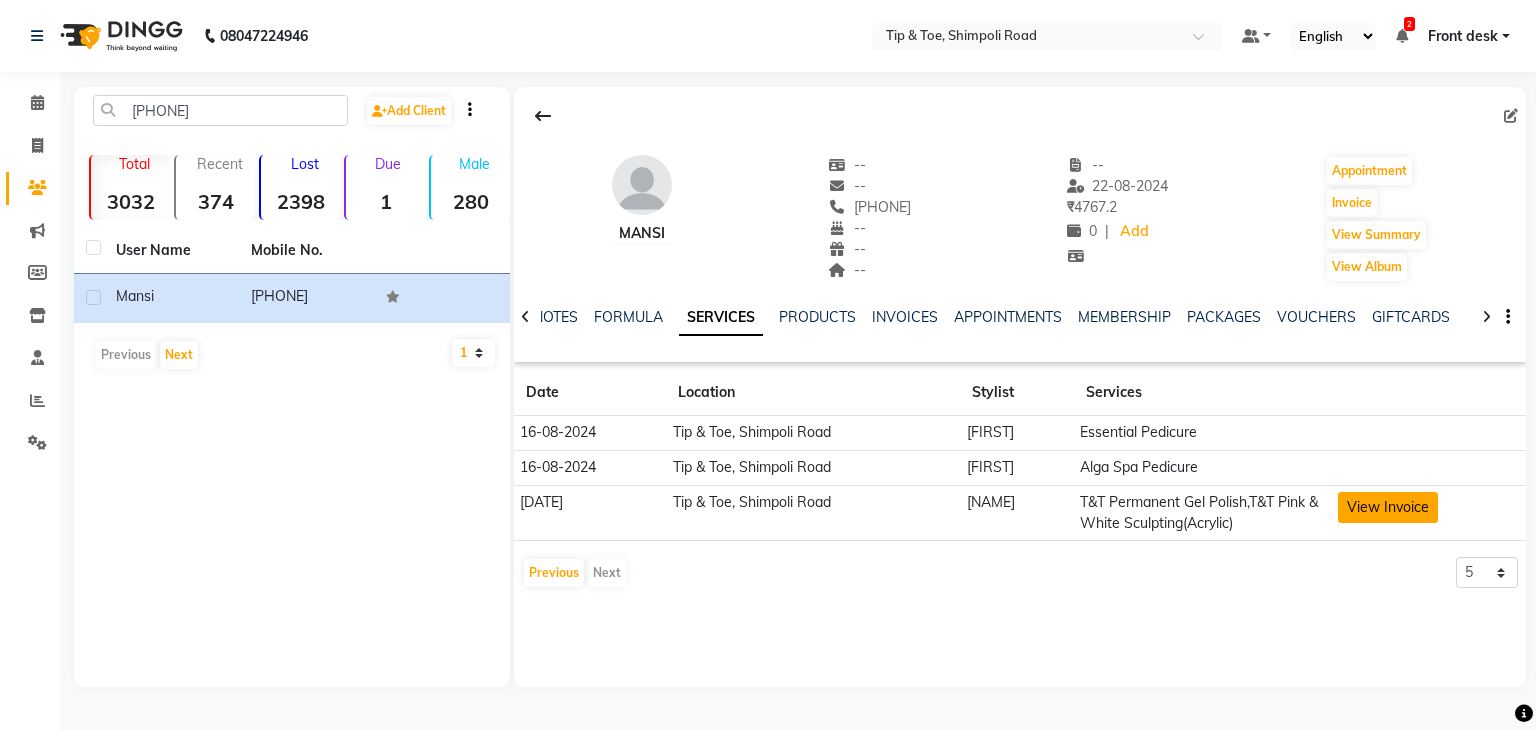 click on "View Invoice" 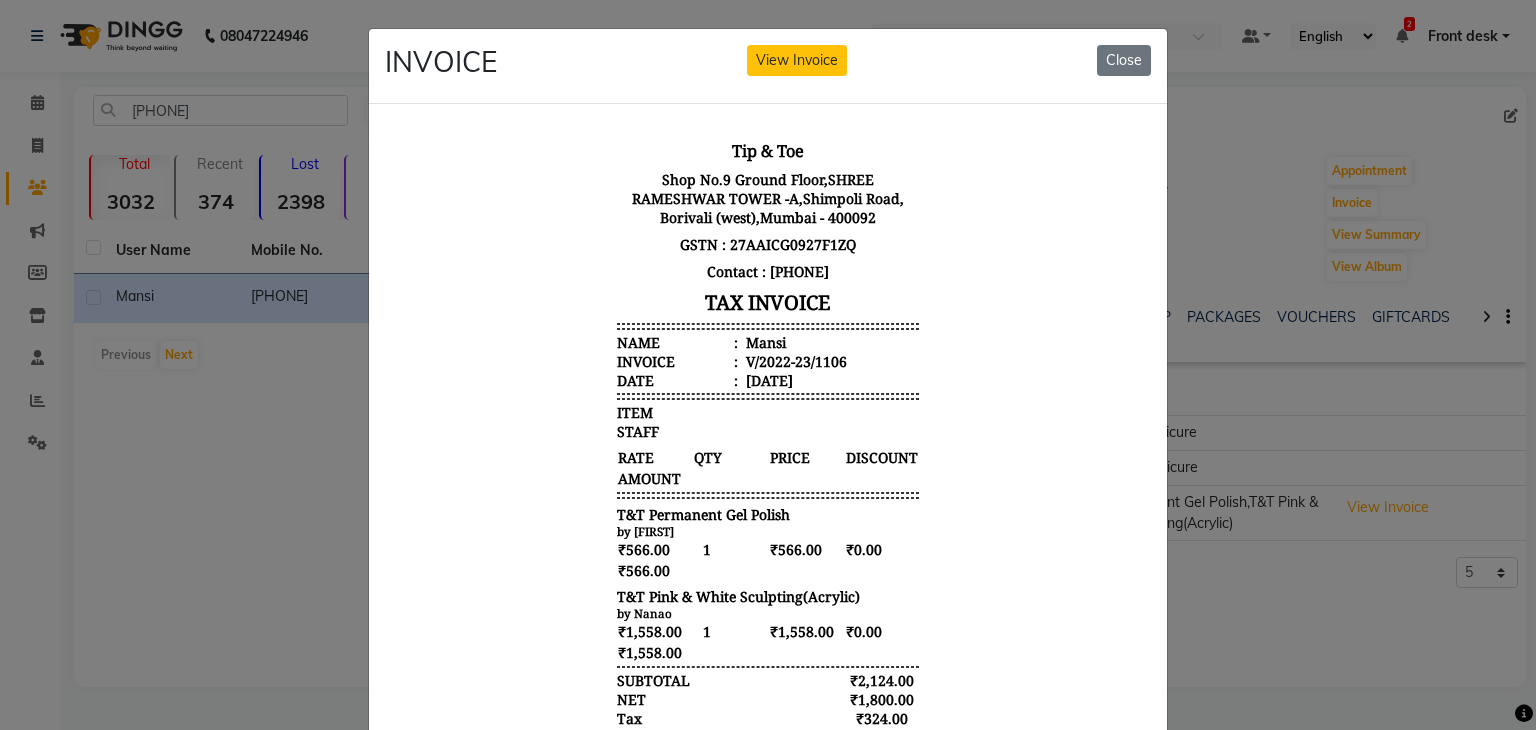 scroll, scrollTop: 16, scrollLeft: 0, axis: vertical 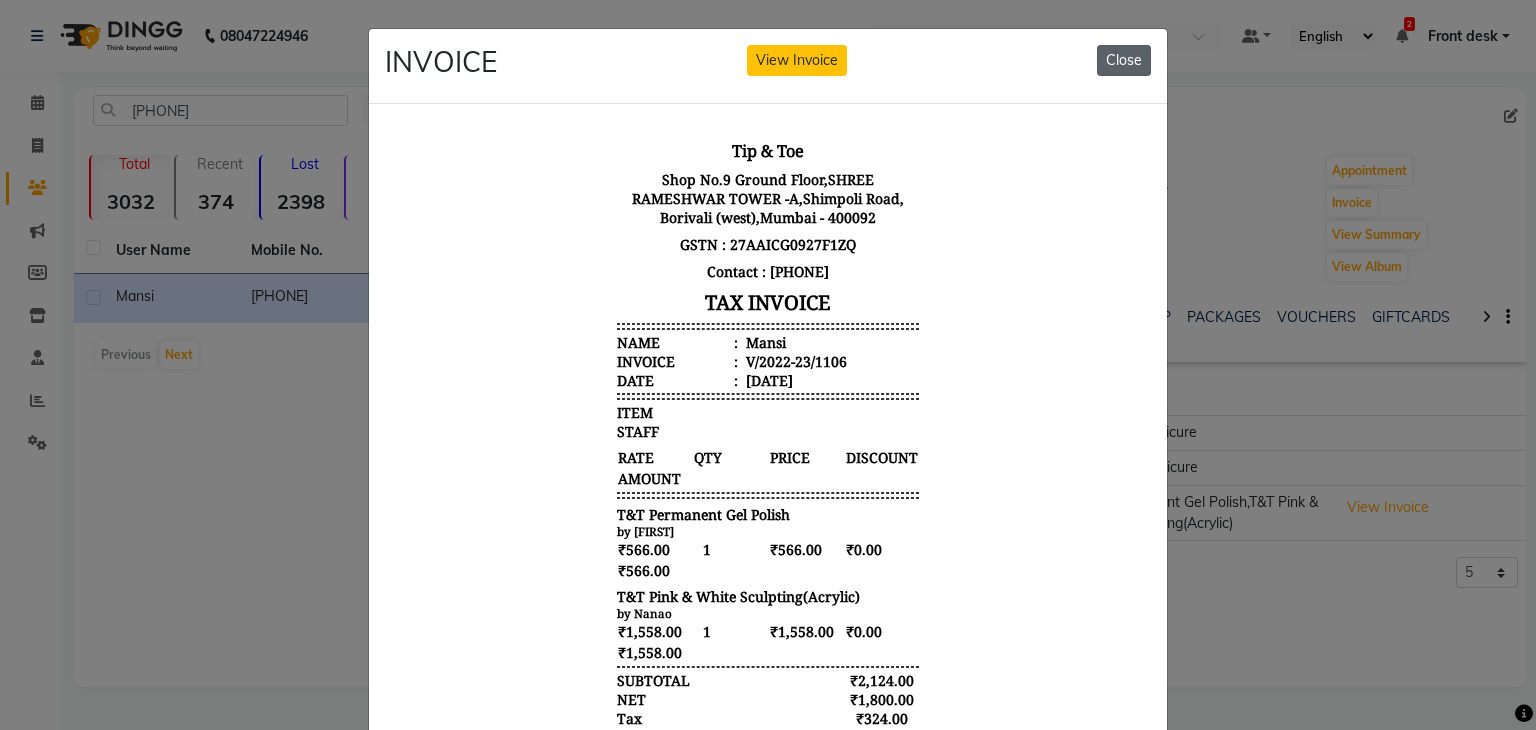 click on "Close" 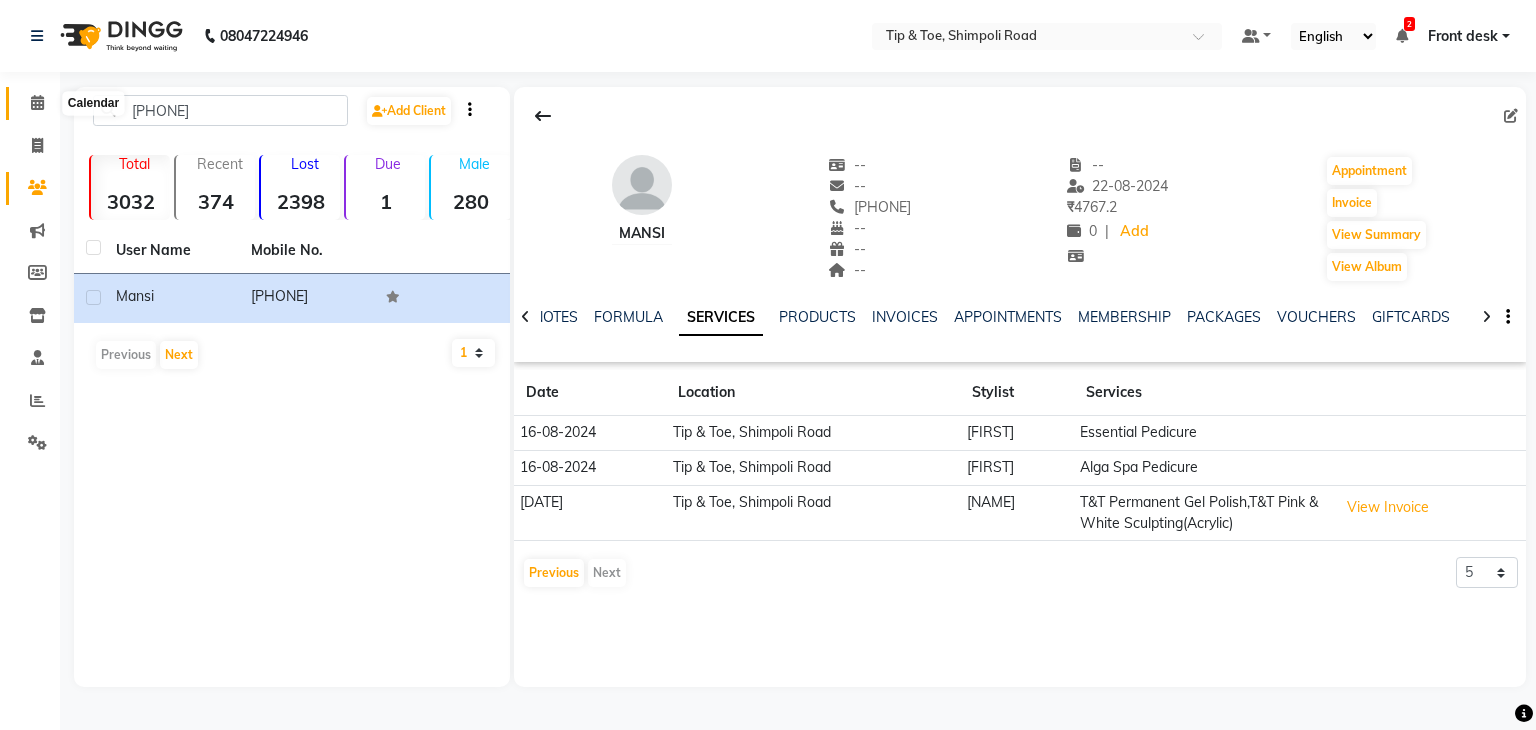 click 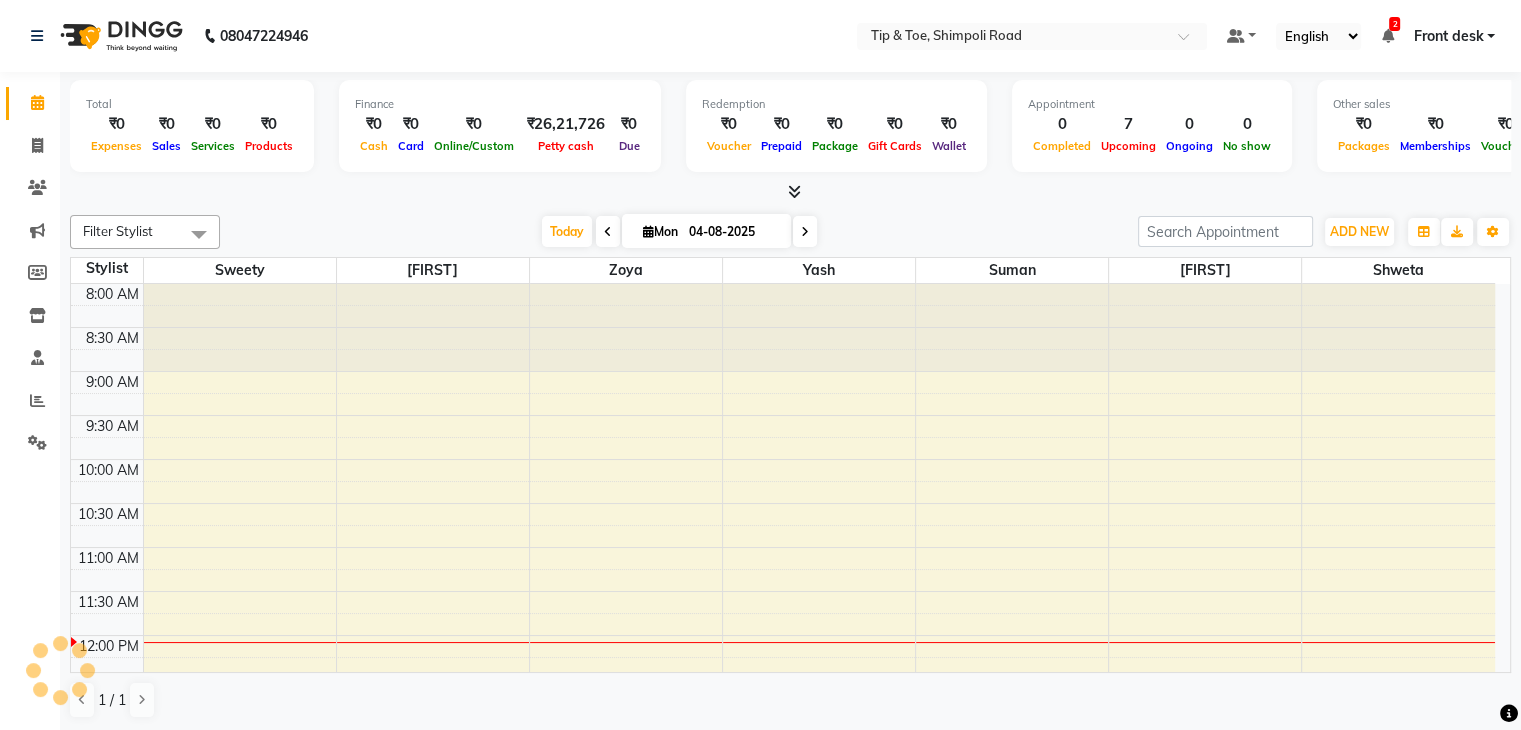 scroll, scrollTop: 0, scrollLeft: 0, axis: both 